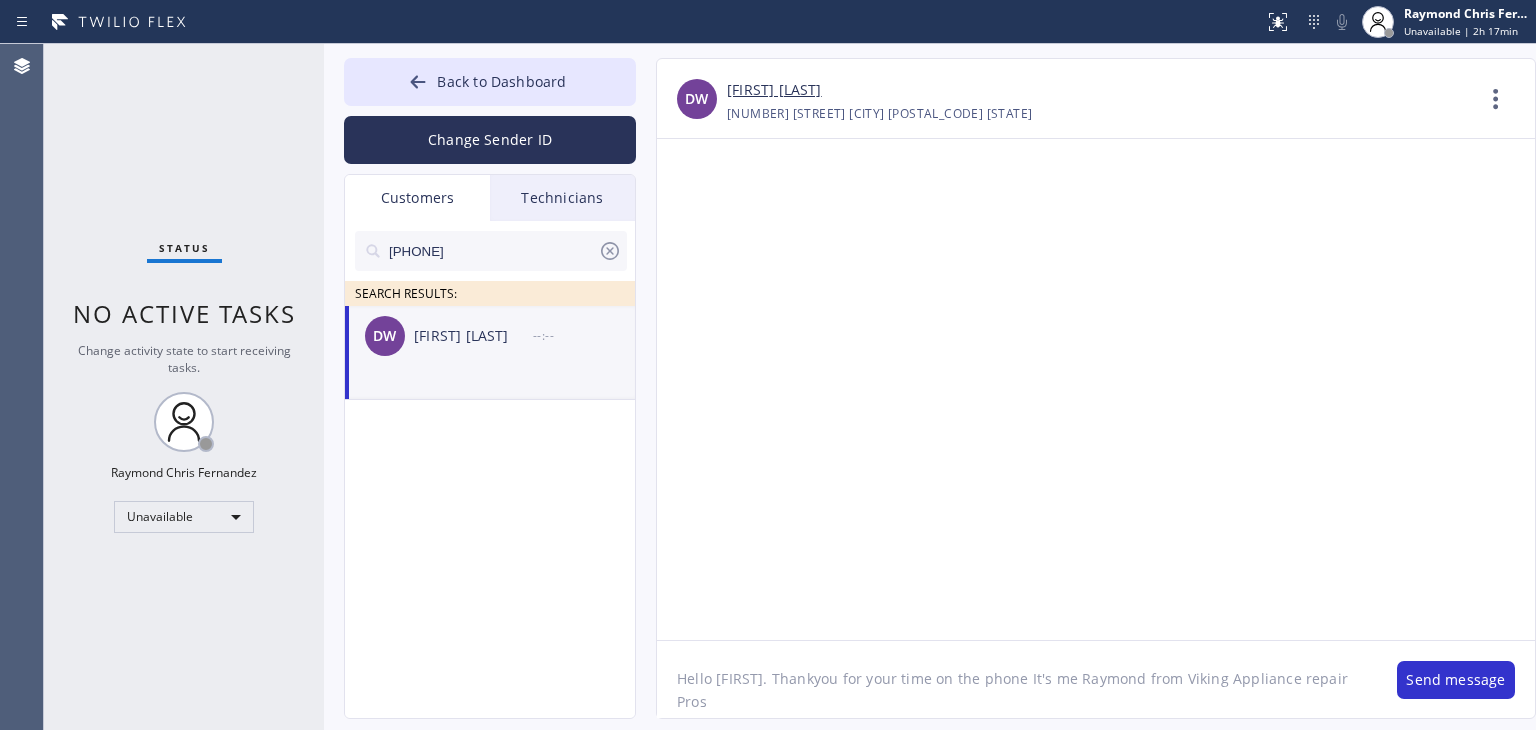 scroll, scrollTop: 0, scrollLeft: 0, axis: both 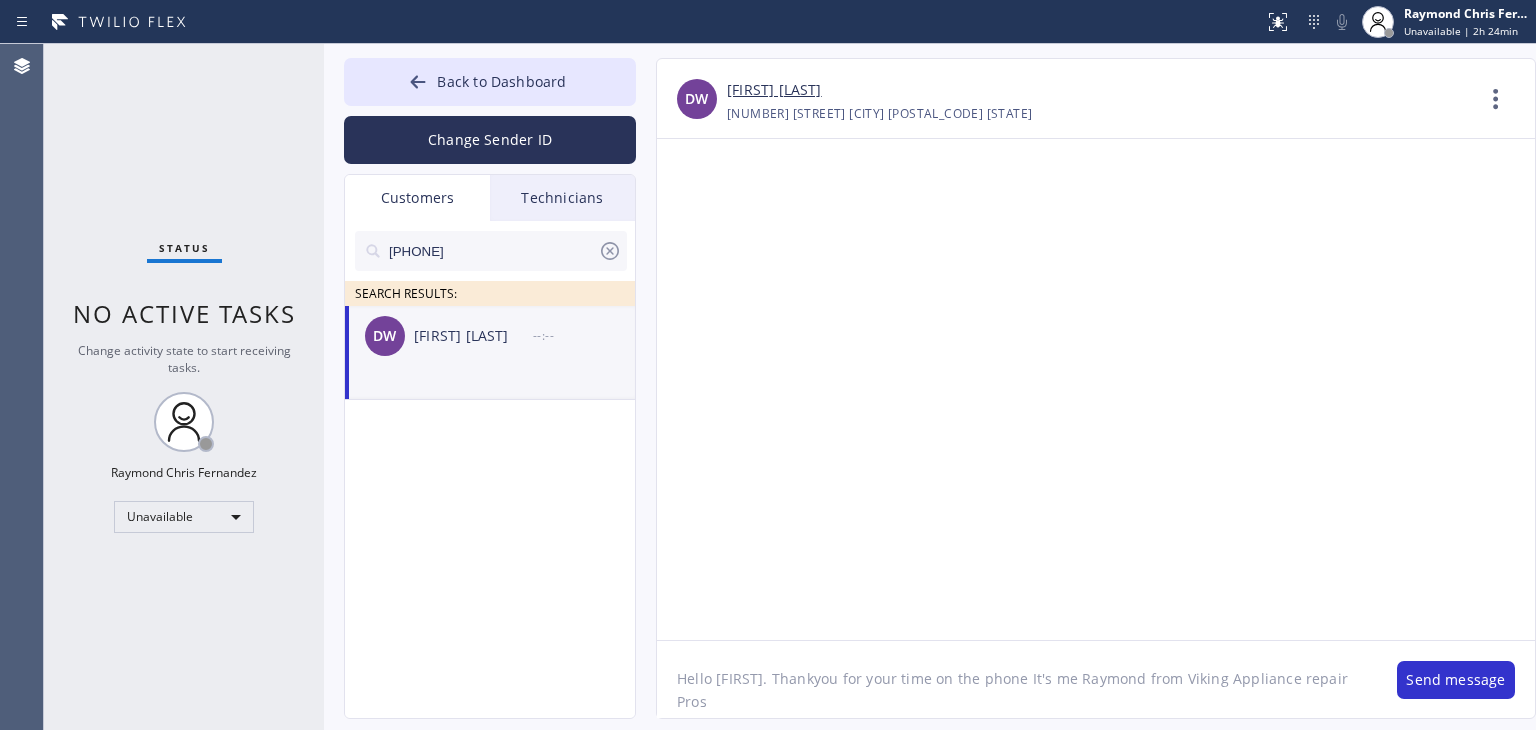 click on "[FIRST] [LAST] --:--" at bounding box center (491, 336) 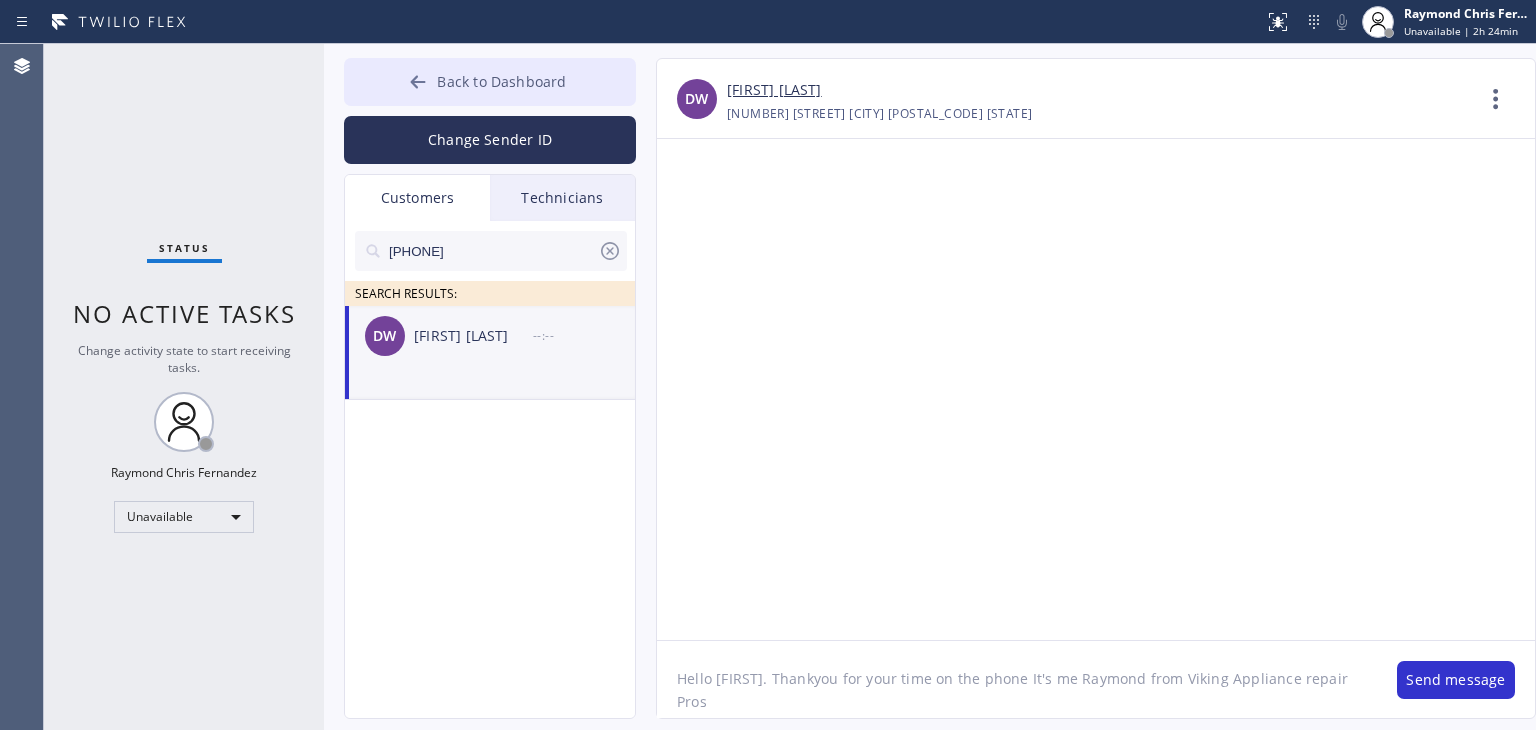 click on "Back to Dashboard" at bounding box center [490, 82] 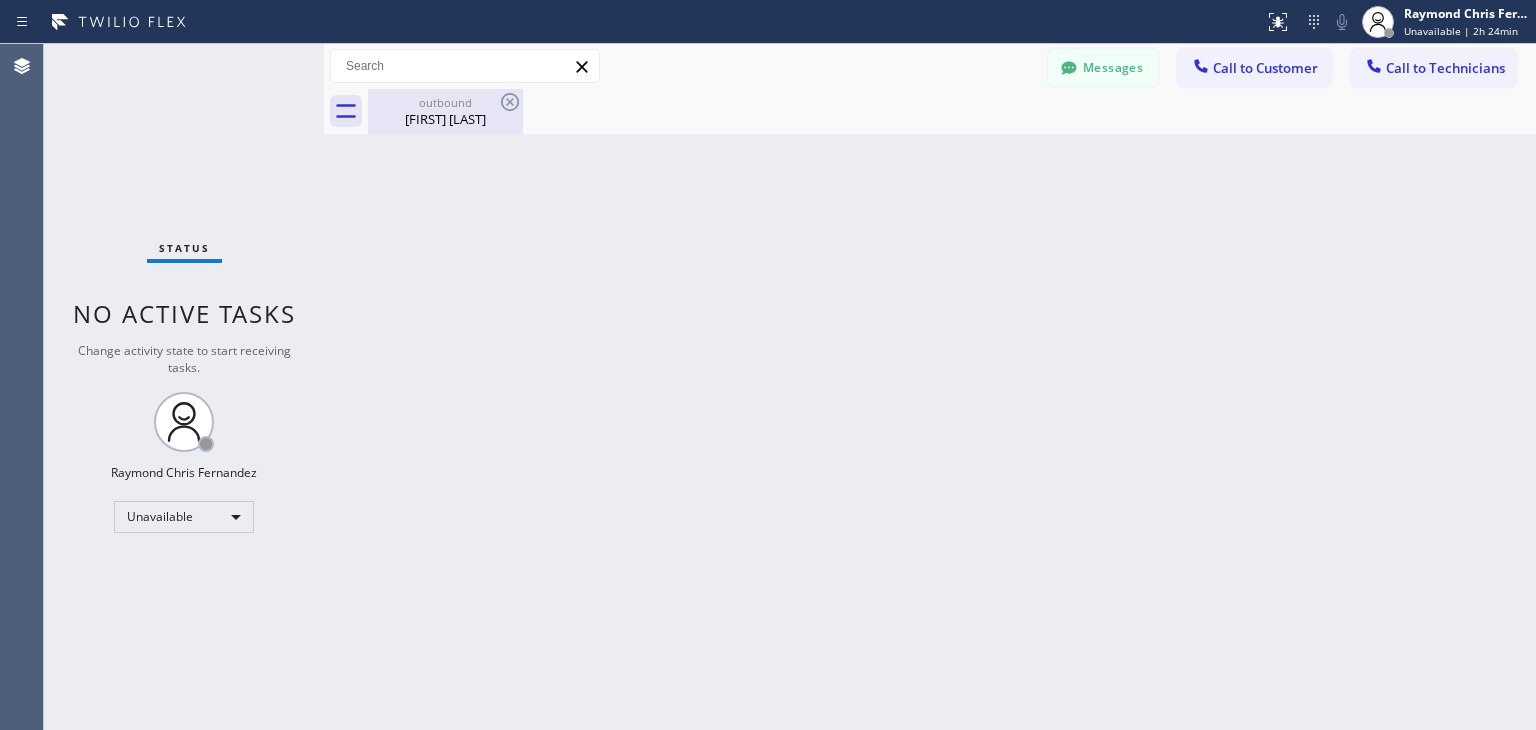 click on "[FIRST] [LAST]" at bounding box center [445, 119] 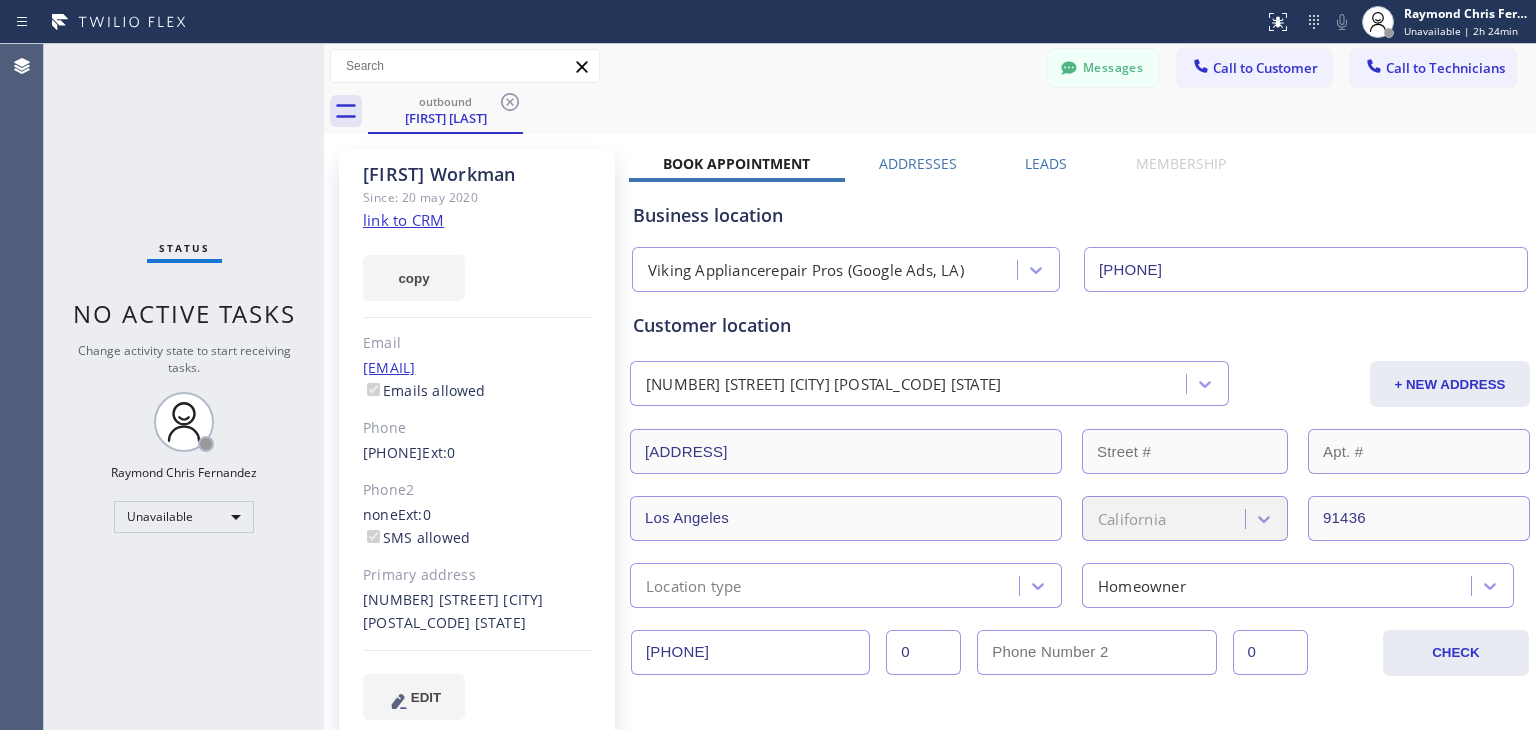 click 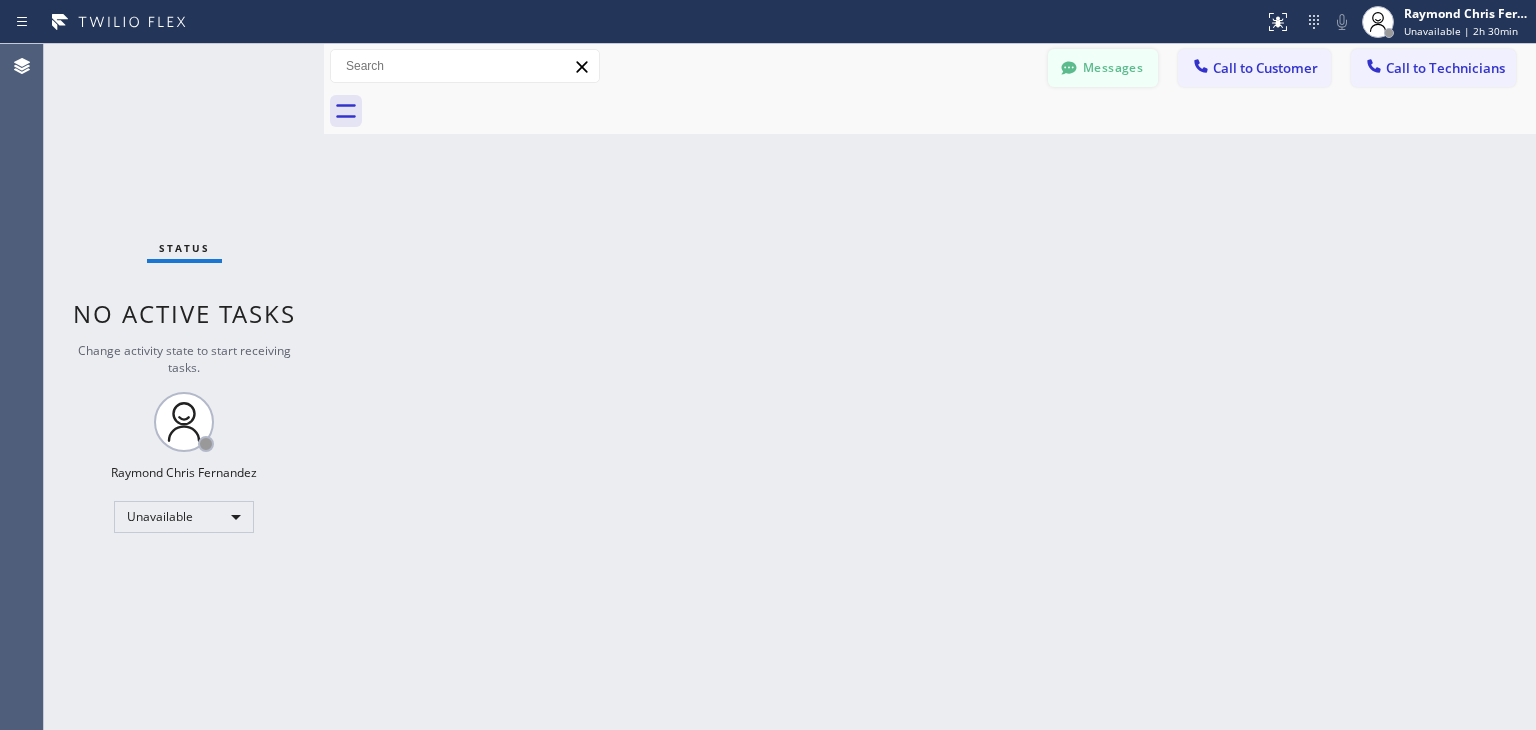 click 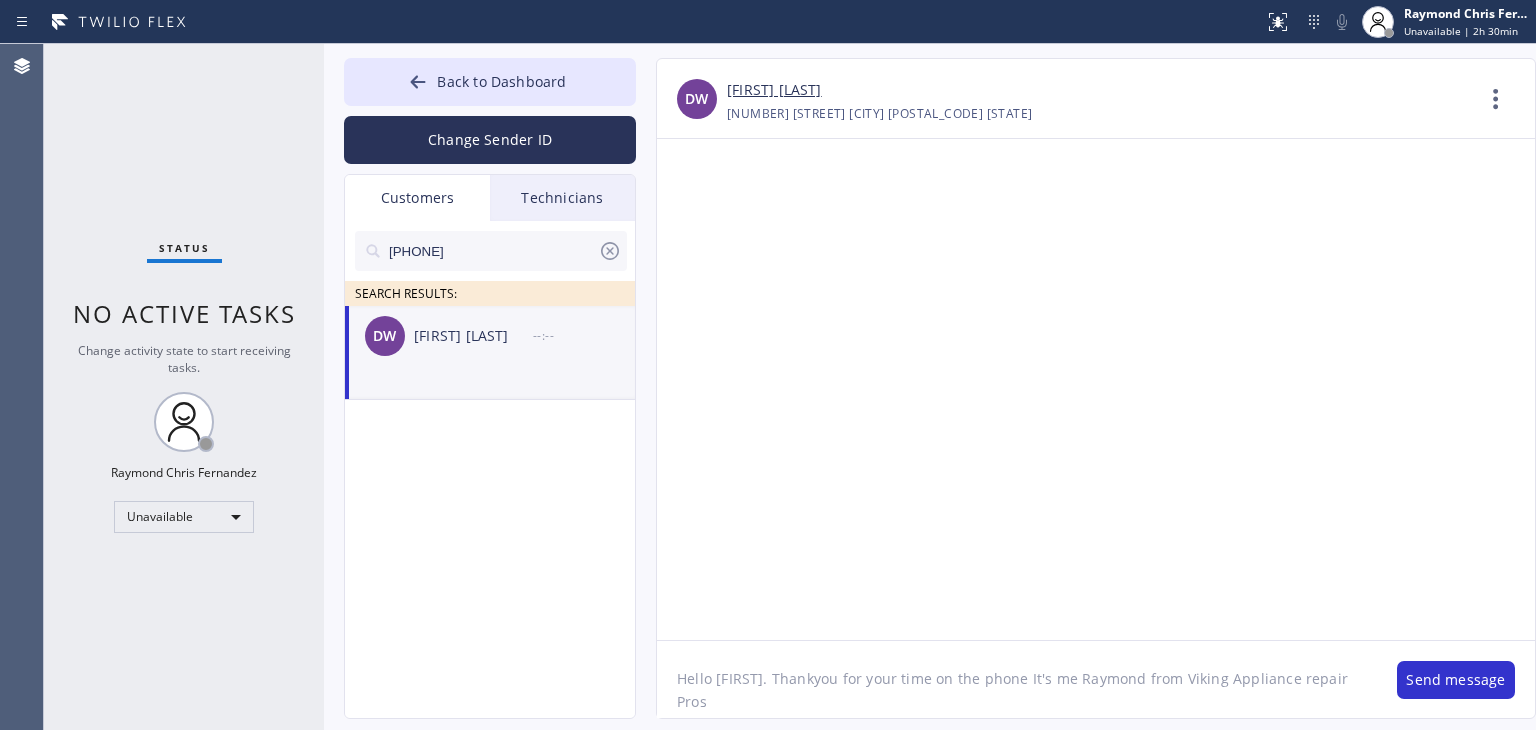 click on "[FIRST] [LAST] --:--" at bounding box center (491, 336) 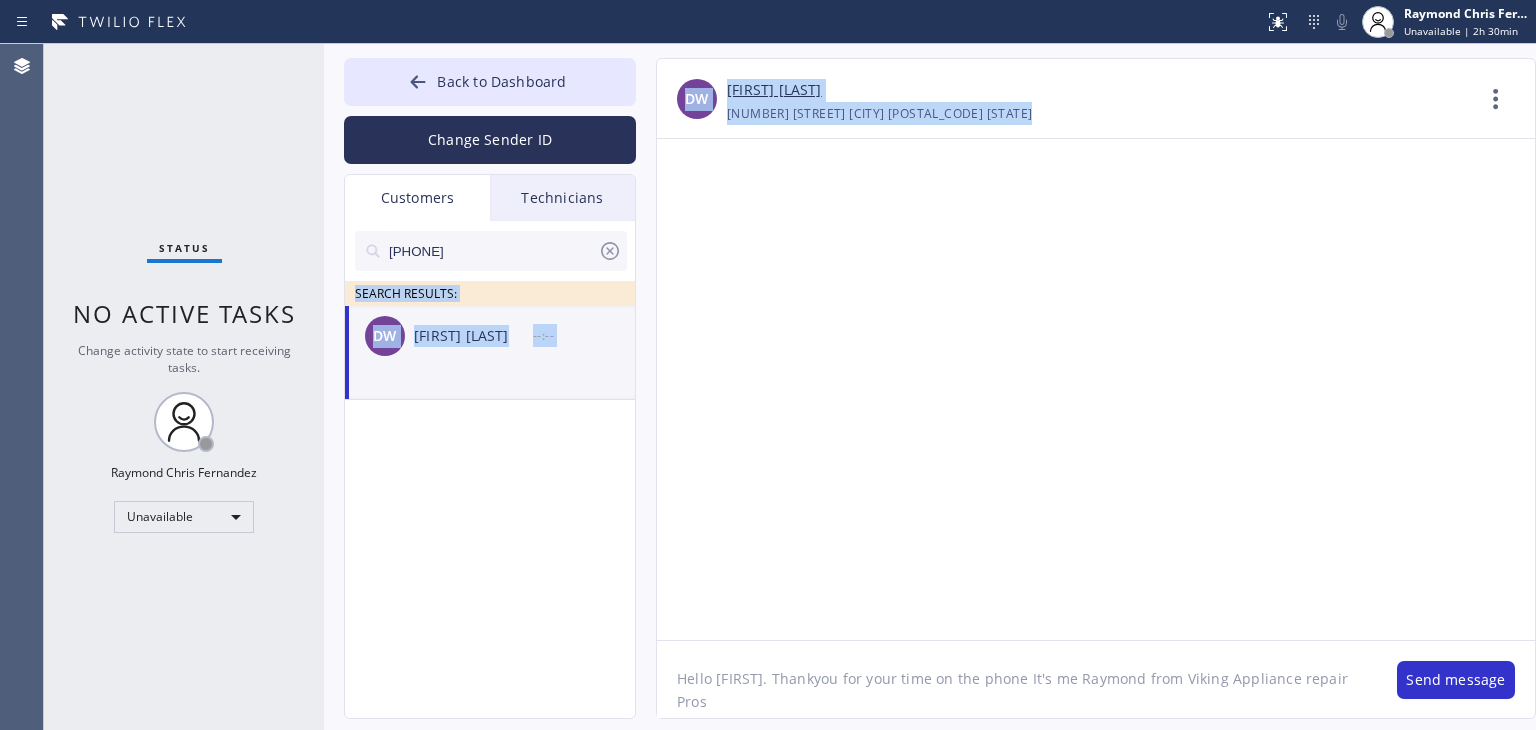 drag, startPoint x: 601, startPoint y: 249, endPoint x: 892, endPoint y: 445, distance: 350.8518 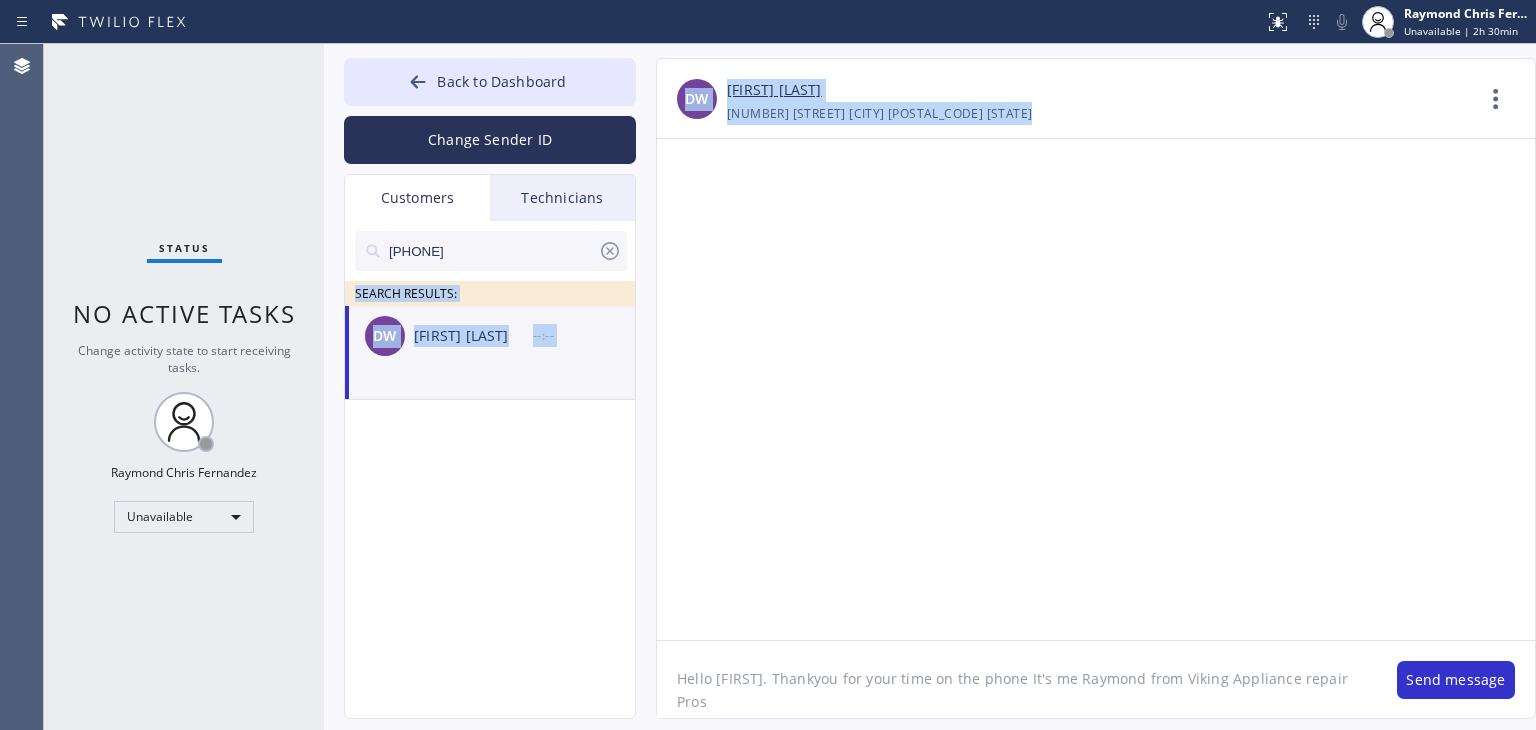 click on "Back to Dashboard Change Sender ID Customers Technicians [PHONE] SEARCH RESULTS: DW [FIRST] [LAST] --:-- -- null null 10/22 11:41 PM Work estimation somewhere between 350$ to 700$, it depends on the work situation DW [FIRST] [LAST] [PHONE] Choose phone number [PHONE] [NUMBER] [STREET] [CITY], [POSTAL_CODE] [STATE] Contact Full Information Call to Customer Hello [FIRST]. Thankyou for your time on the phone It's me Raymond from Viking Appliance repair Pros Send message Outbound call Location Search location Your caller id phone number Customer number [PHONE] Call Customer info Name [FIRST] [LAST] Phone [PHONE] Address [NUMBER] [STREET] [CITY], [POSTAL_CODE] [STATE] Change Sender ID Electricians [PHONE] Personal [PHONE] HVAC [PHONE] 5 Star Appliance [PHONE] Appliance Repair [PHONE] Plumbing [PHONE] Air Duct Cleaning [PHONE] Cancel Change Check personal SMS Reset Change" at bounding box center [930, 387] 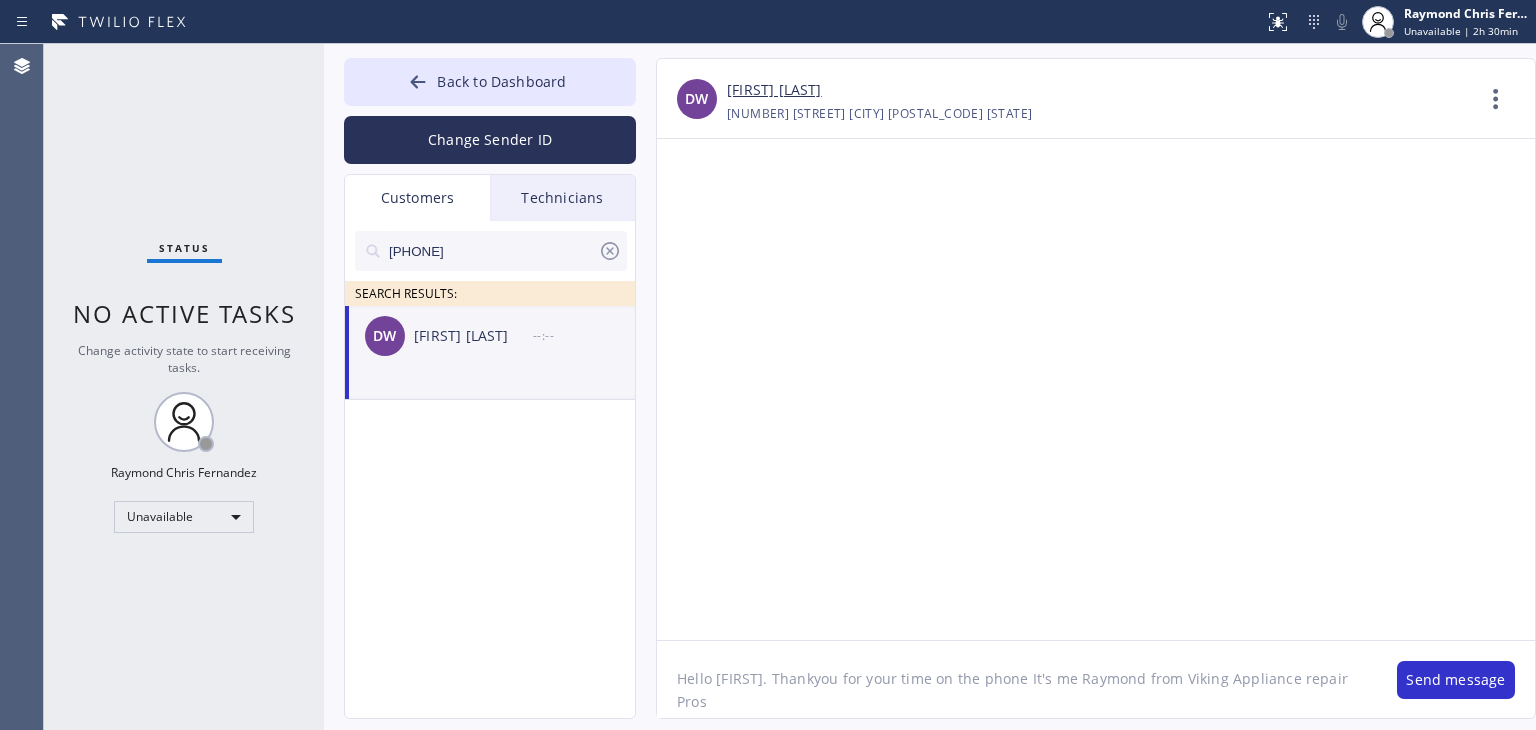 click on "Hello [FIRST]. Thankyou for your time on the phone It's me Raymond from Viking Appliance repair Pros" 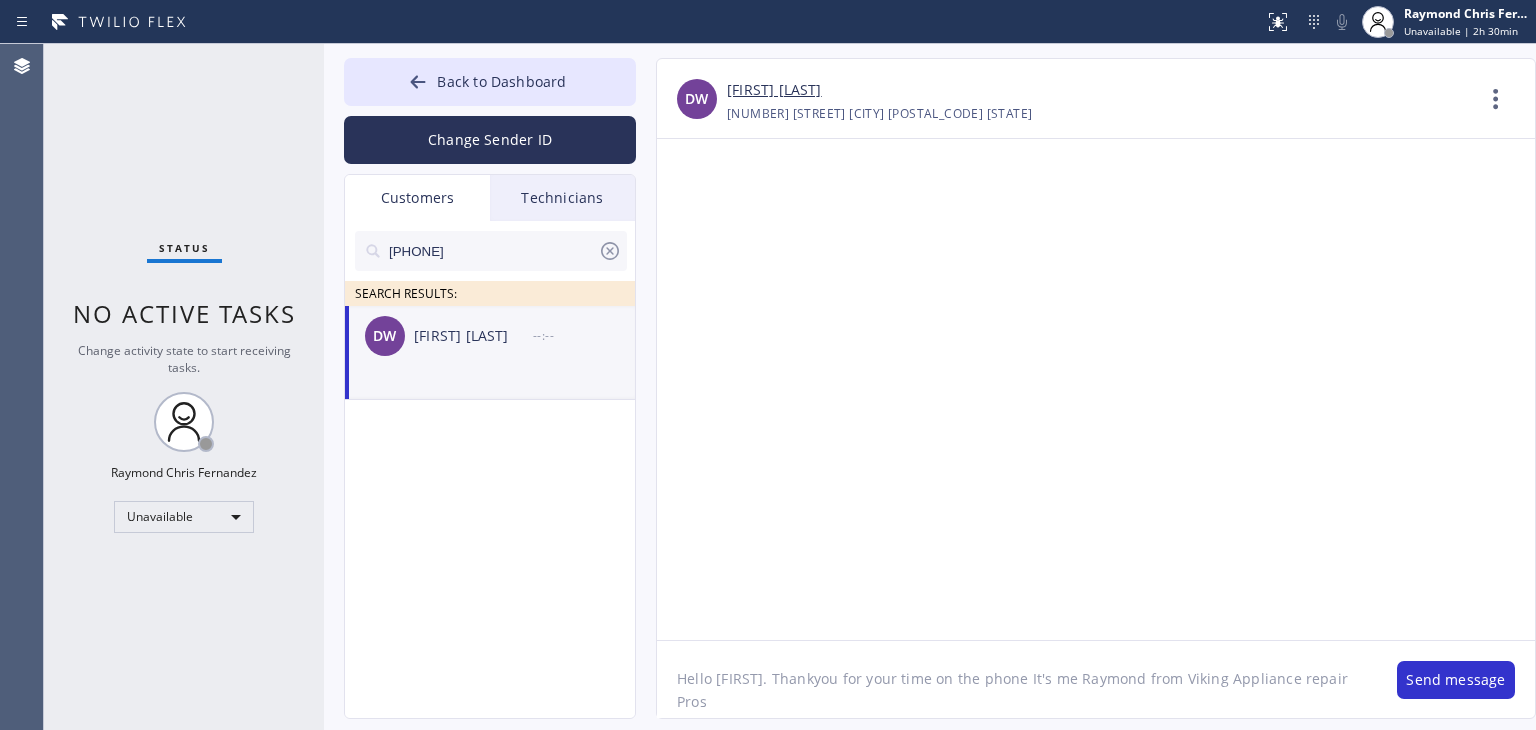 click on "Hello [FIRST]. Thankyou for your time on the phone It's me Raymond from Viking Appliance repair Pros" 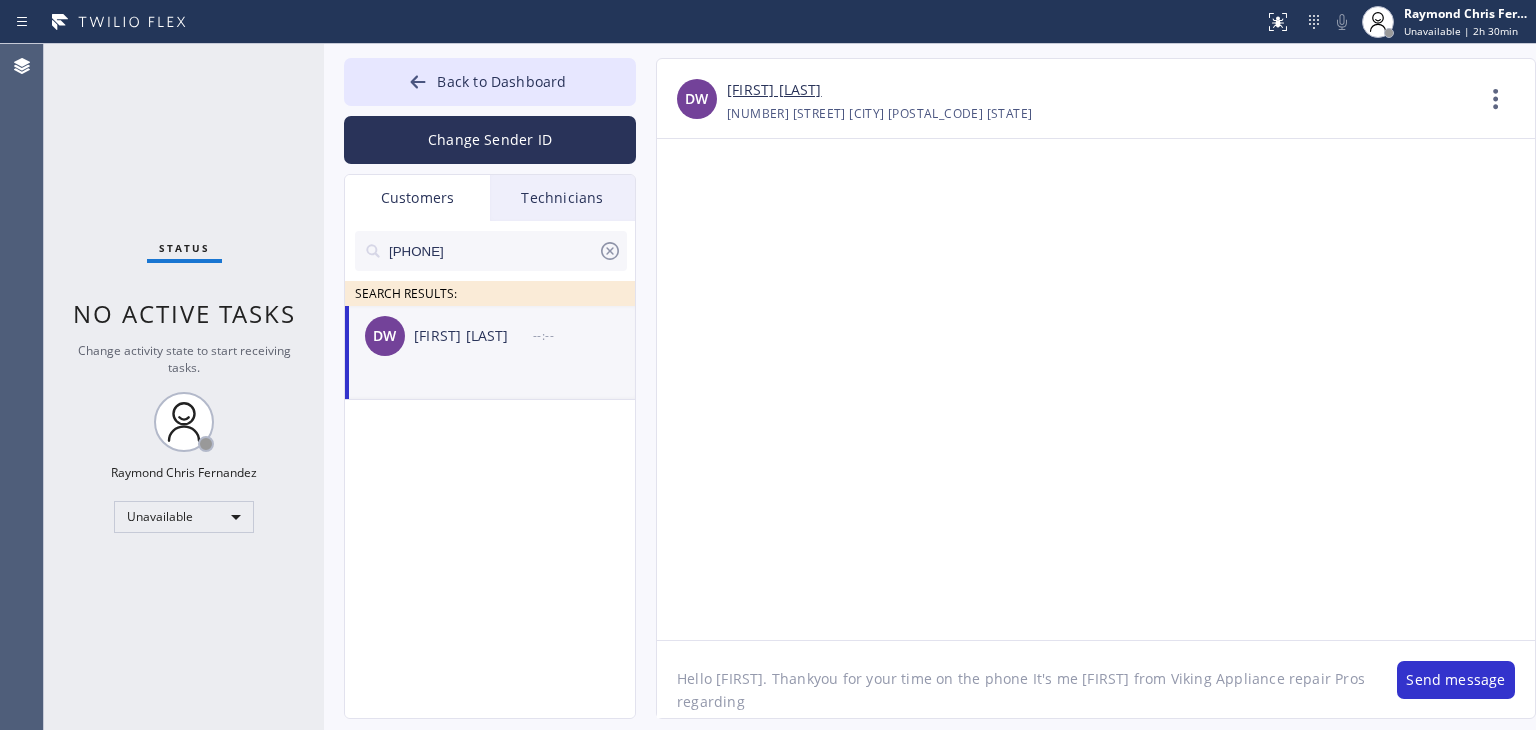 paste on "Ice Machine" 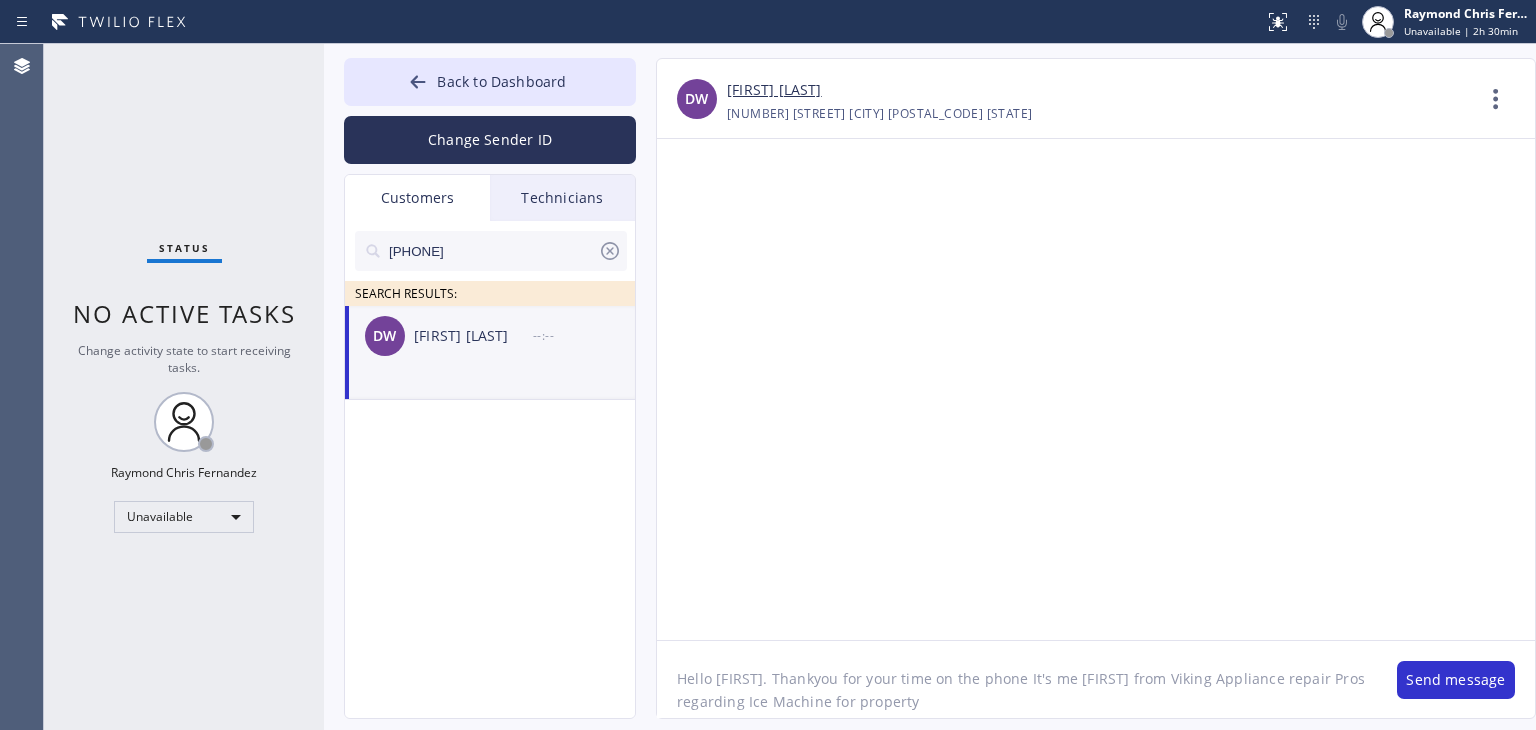 drag, startPoint x: 951, startPoint y: 703, endPoint x: 963, endPoint y: 703, distance: 12 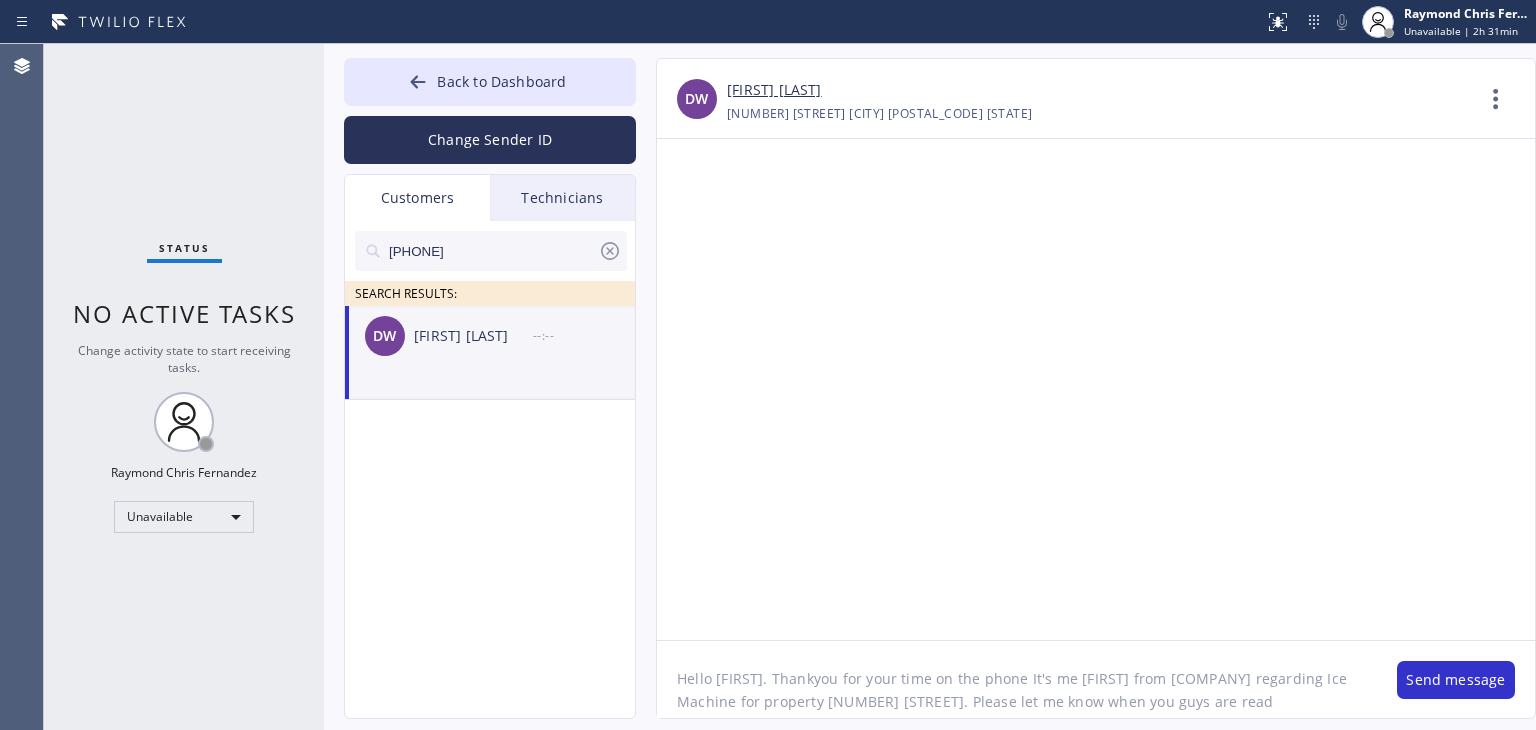 scroll, scrollTop: 16, scrollLeft: 0, axis: vertical 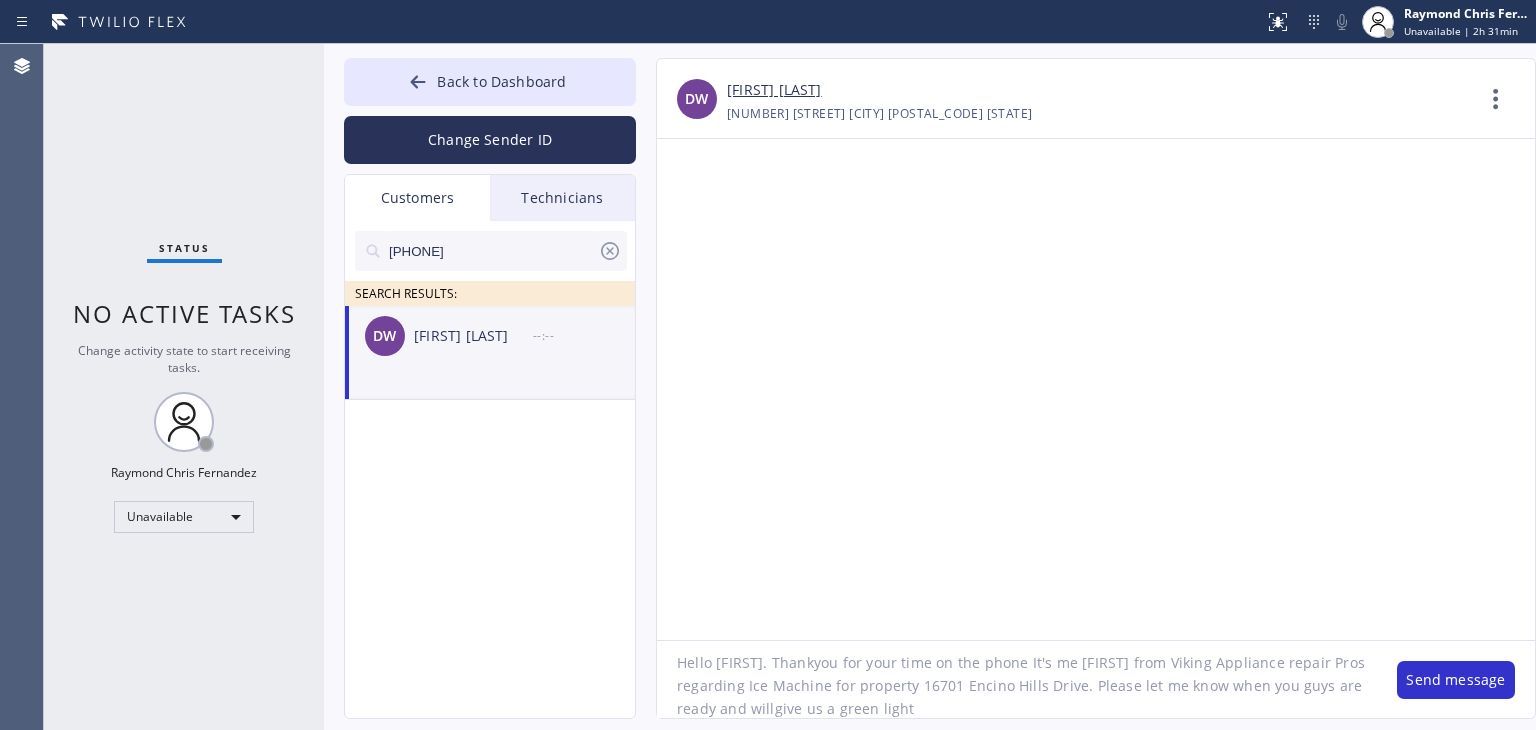 click on "Hello [FIRST]. Thankyou for your time on the phone It's me [FIRST] from Viking Appliance repair Pros regarding Ice Machine for property 16701 Encino Hills Drive. Please let me know when you guys are ready and willgive us a green light" 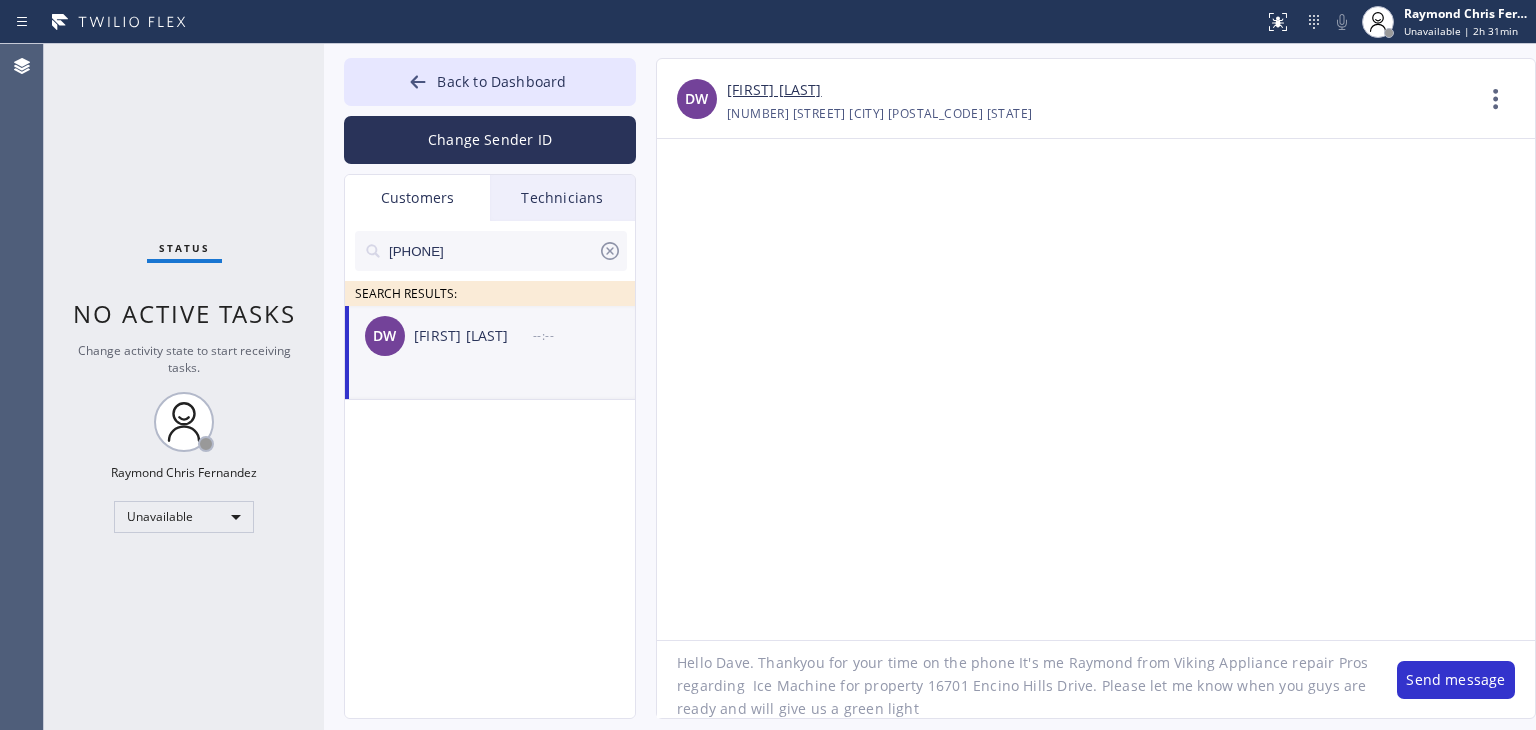 drag, startPoint x: 831, startPoint y: 704, endPoint x: 869, endPoint y: 664, distance: 55.17246 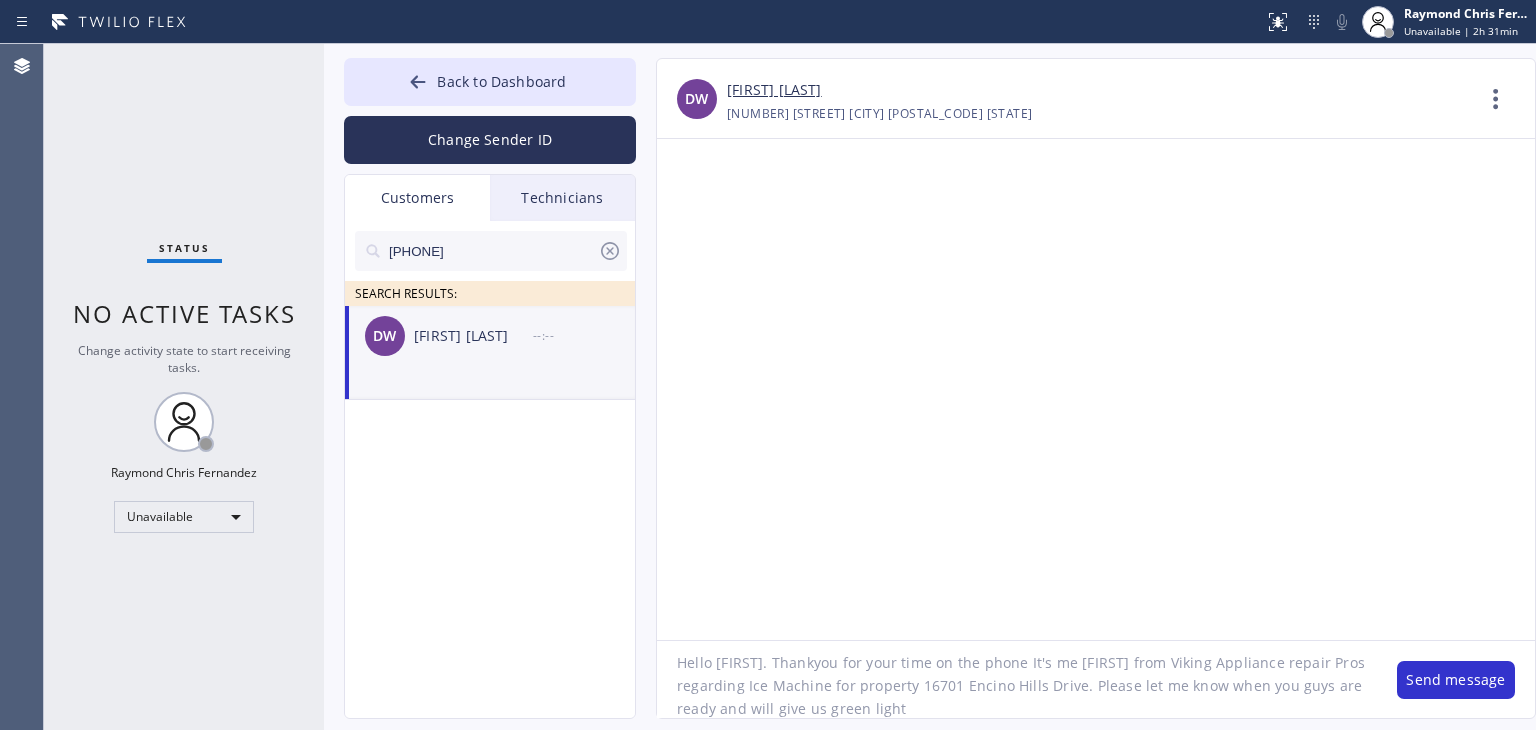 click on "Hello [FIRST]. Thankyou for your time on the phone It's me [FIRST] from Viking Appliance repair Pros regarding Ice Machine for property 16701 Encino Hills Drive. Please let me know when you guys are ready and will give us green light" 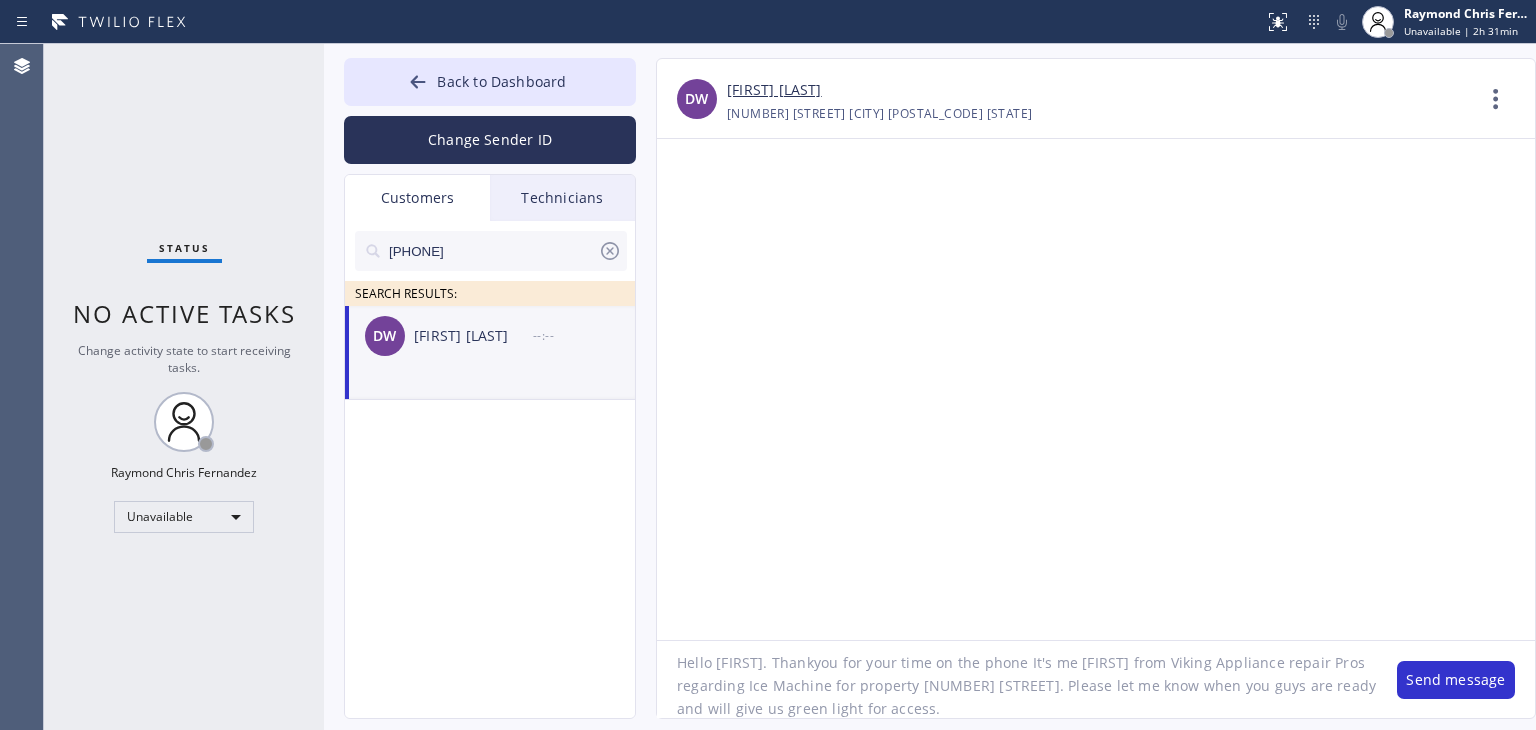 type on "Hello [FIRST]. Thankyou for your time on the phone It's me [FIRST] from Viking Appliance repair Pros regarding Ice Machine for property [NUMBER] [STREET]. Please let me know when you guys are ready and will give us green light for access." 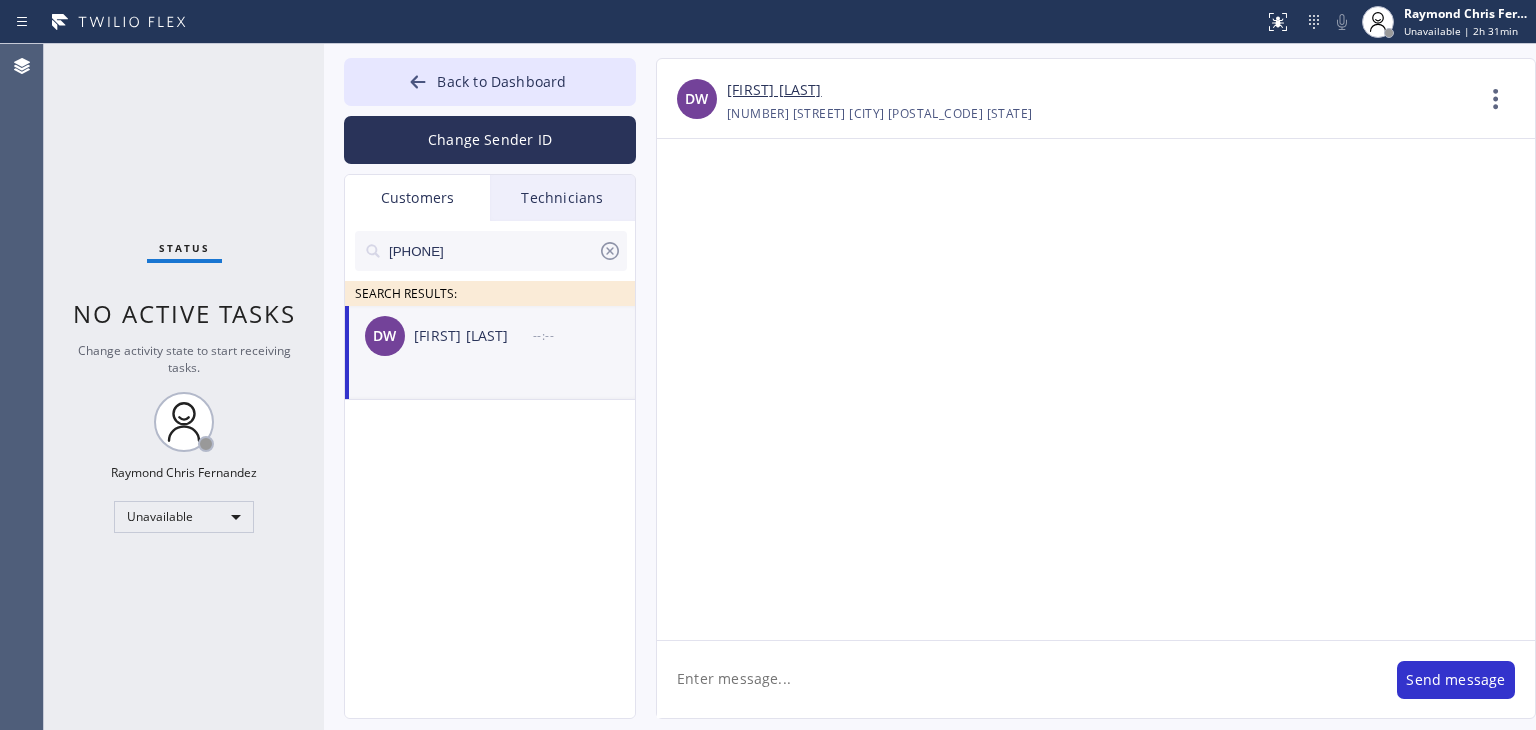 scroll, scrollTop: 0, scrollLeft: 0, axis: both 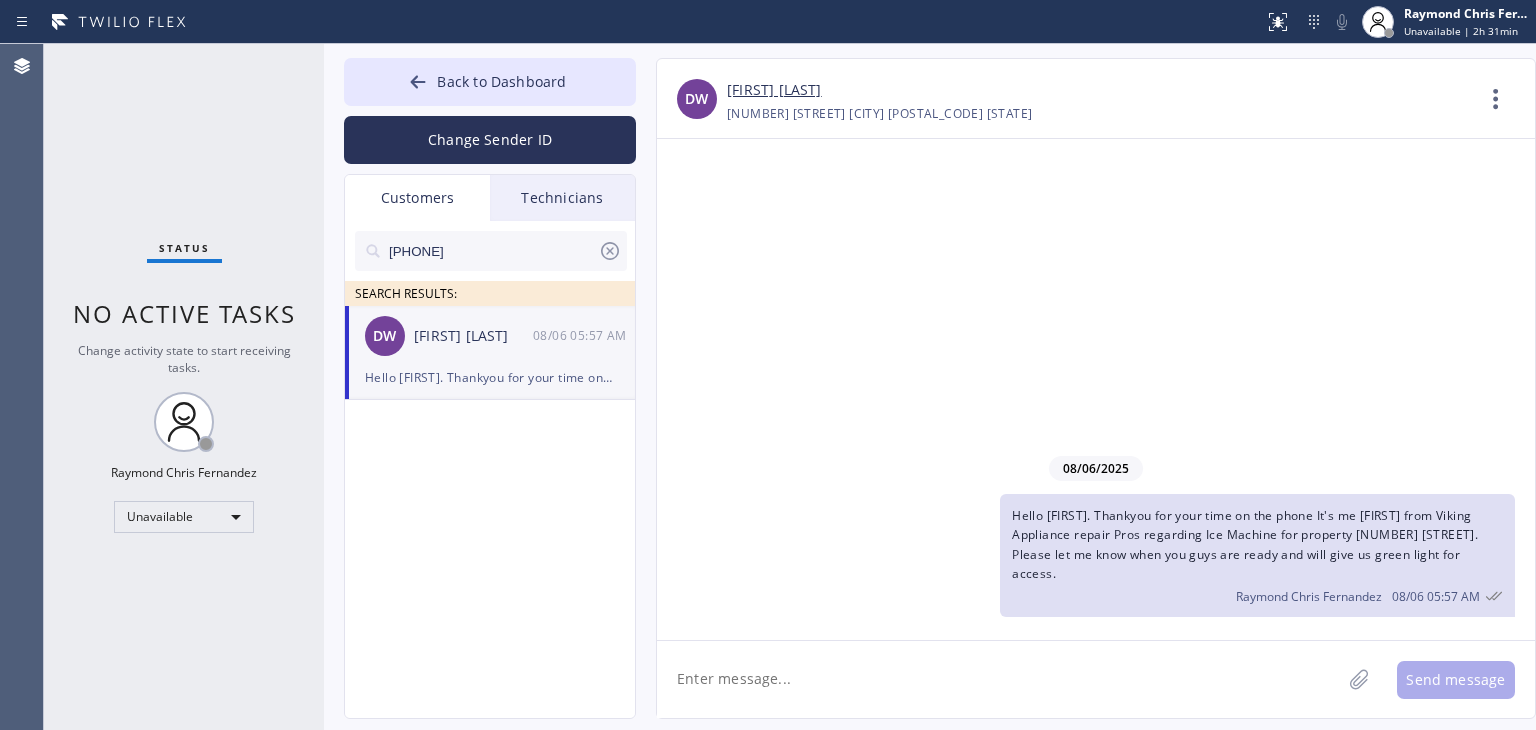 type 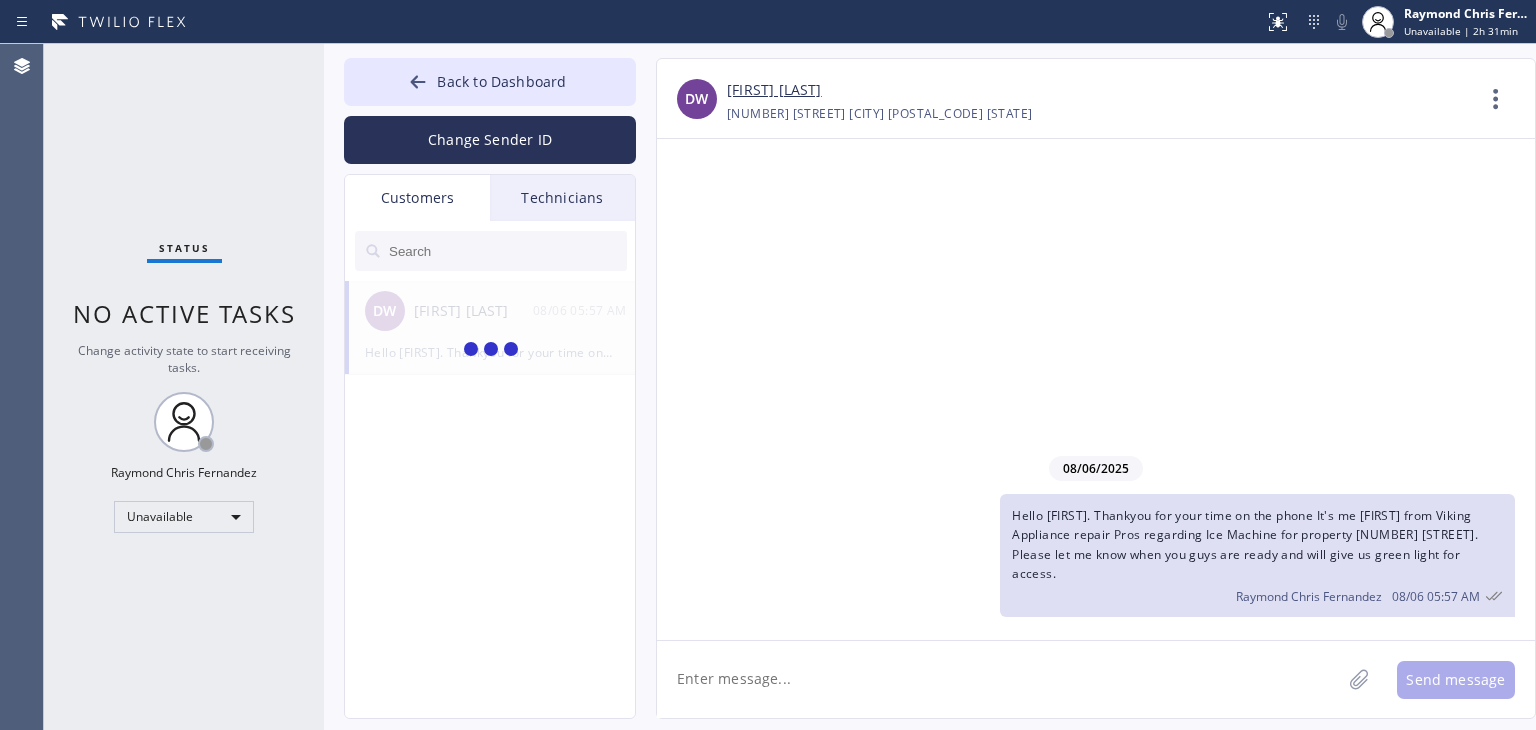 click on "Change Sender ID" at bounding box center [490, 135] 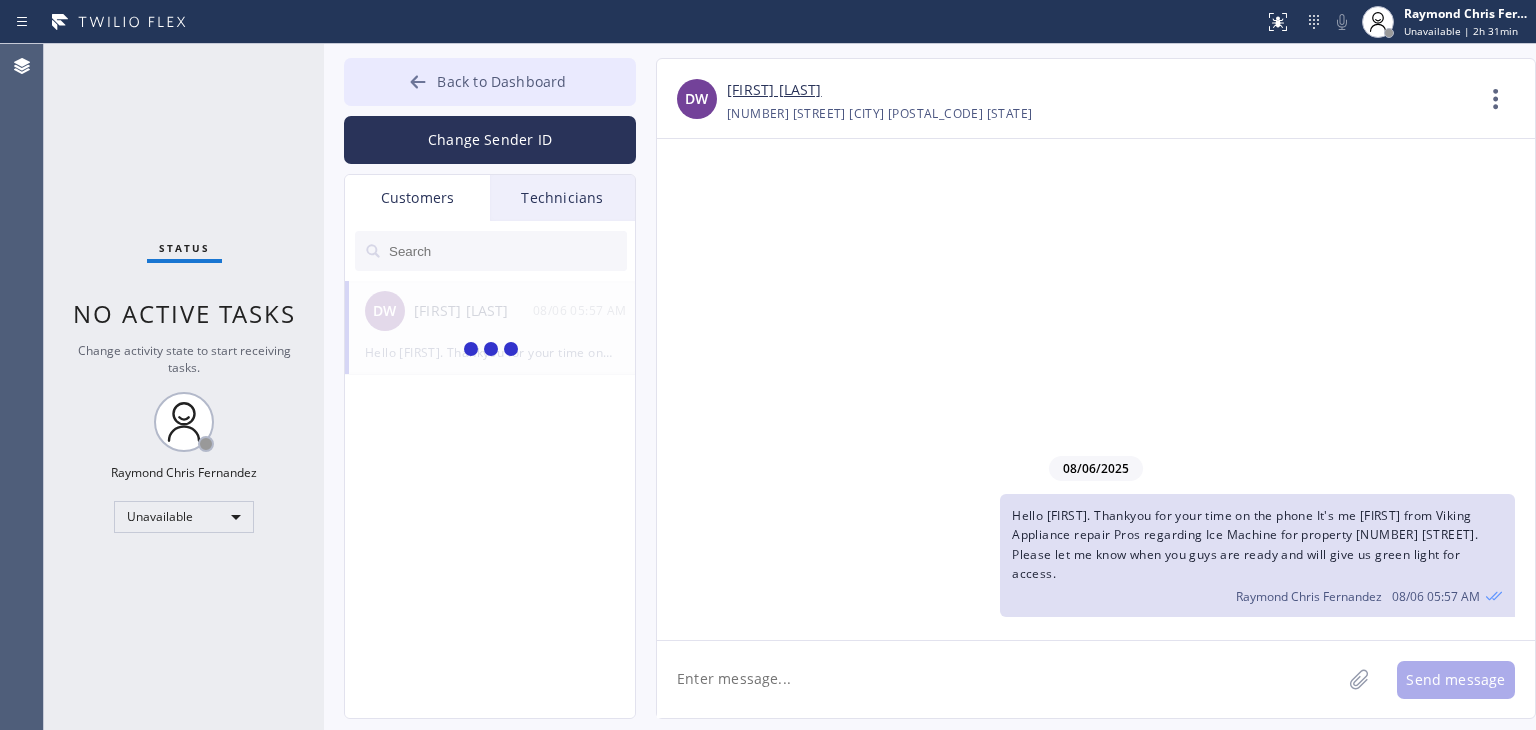 click on "Back to Dashboard" at bounding box center (501, 81) 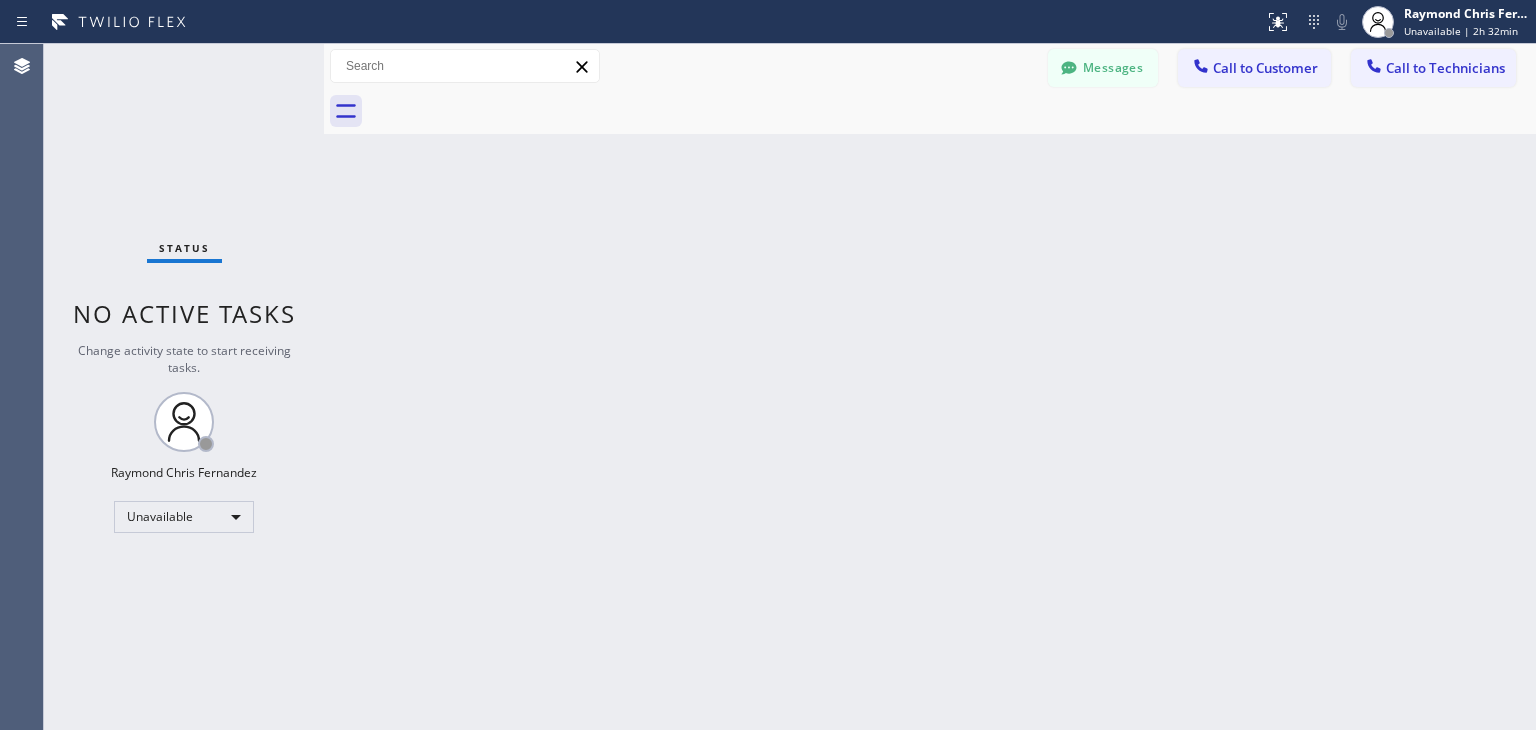 drag, startPoint x: 1248, startPoint y: 69, endPoint x: 1071, endPoint y: 170, distance: 203.78911 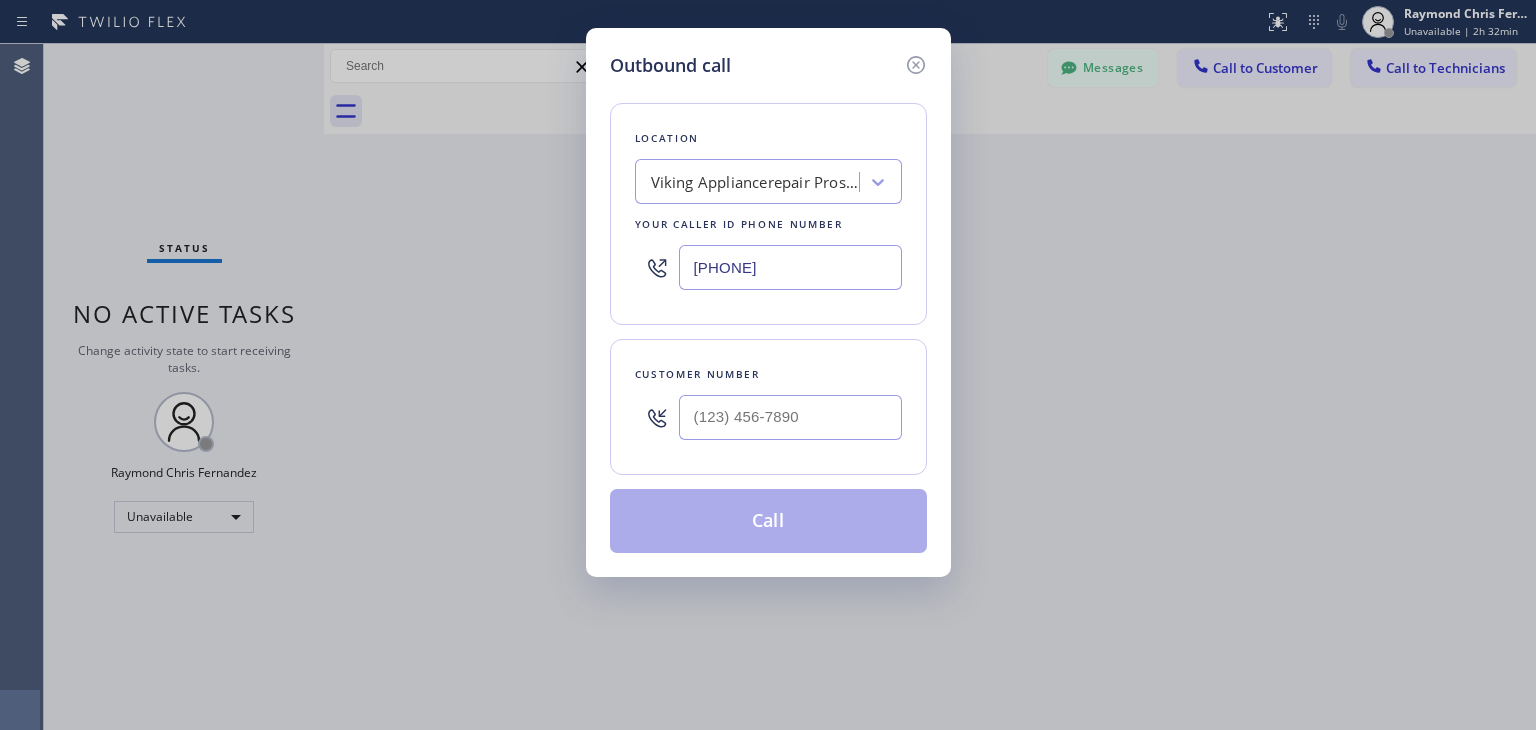click on "[PHONE]" at bounding box center [790, 267] 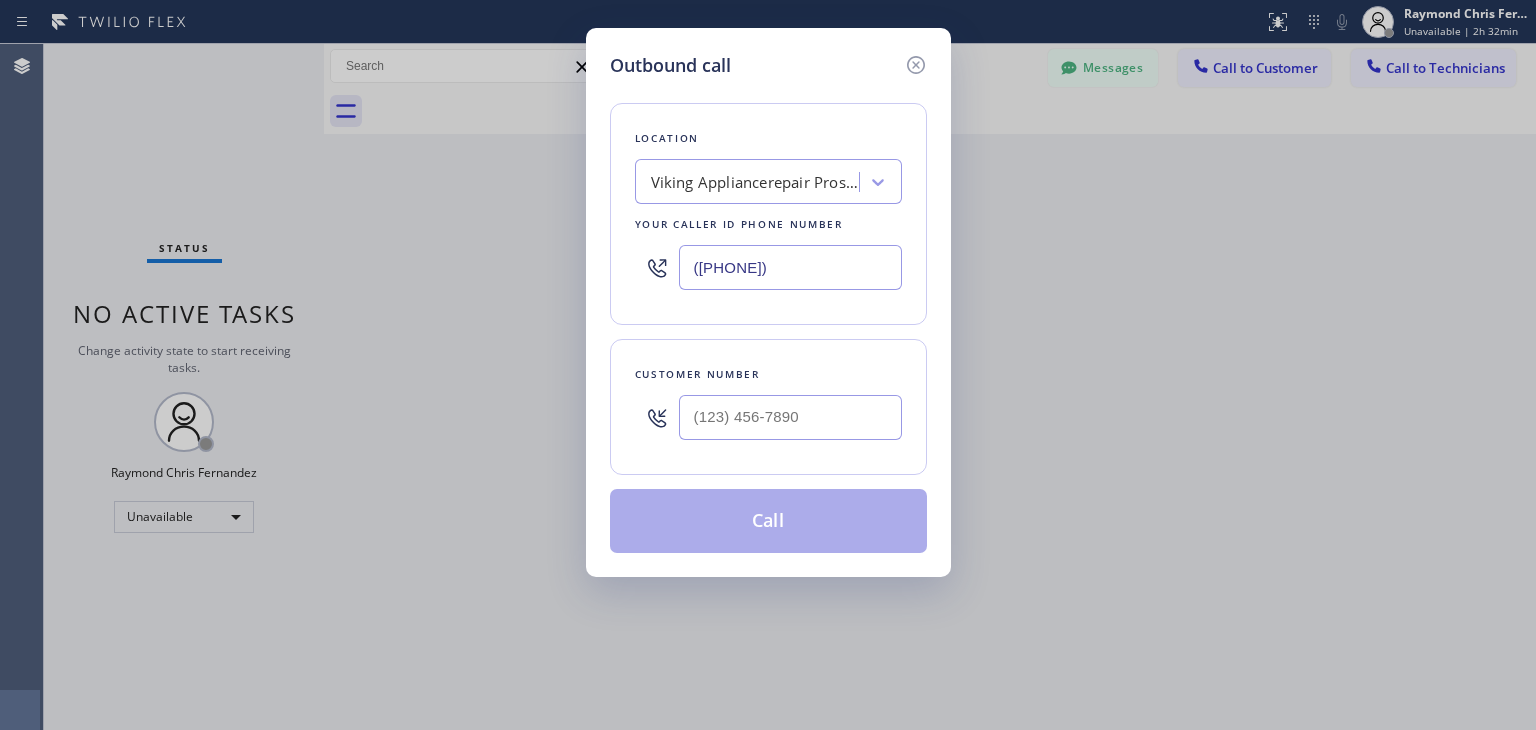 type on "([PHONE])" 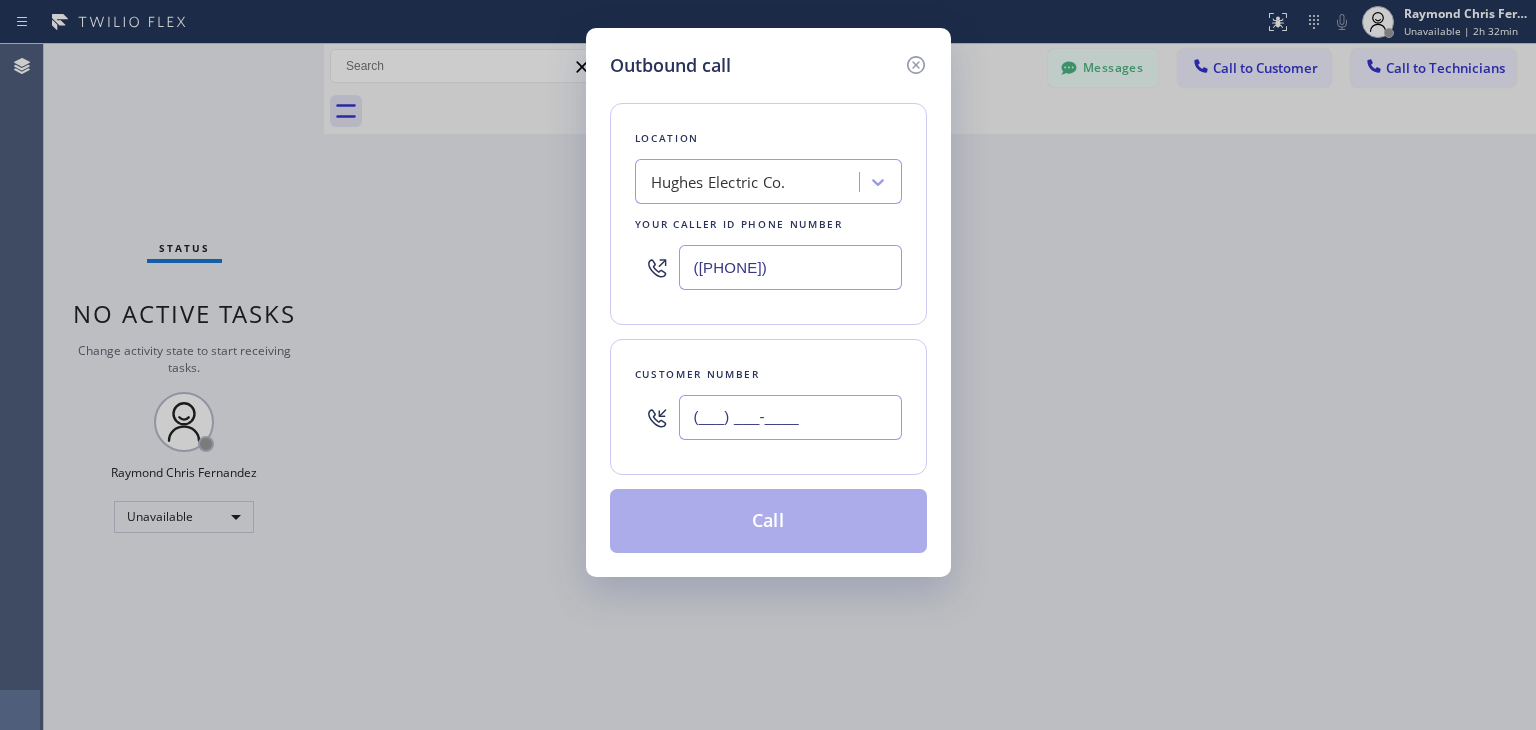 paste on "[PHONE]" 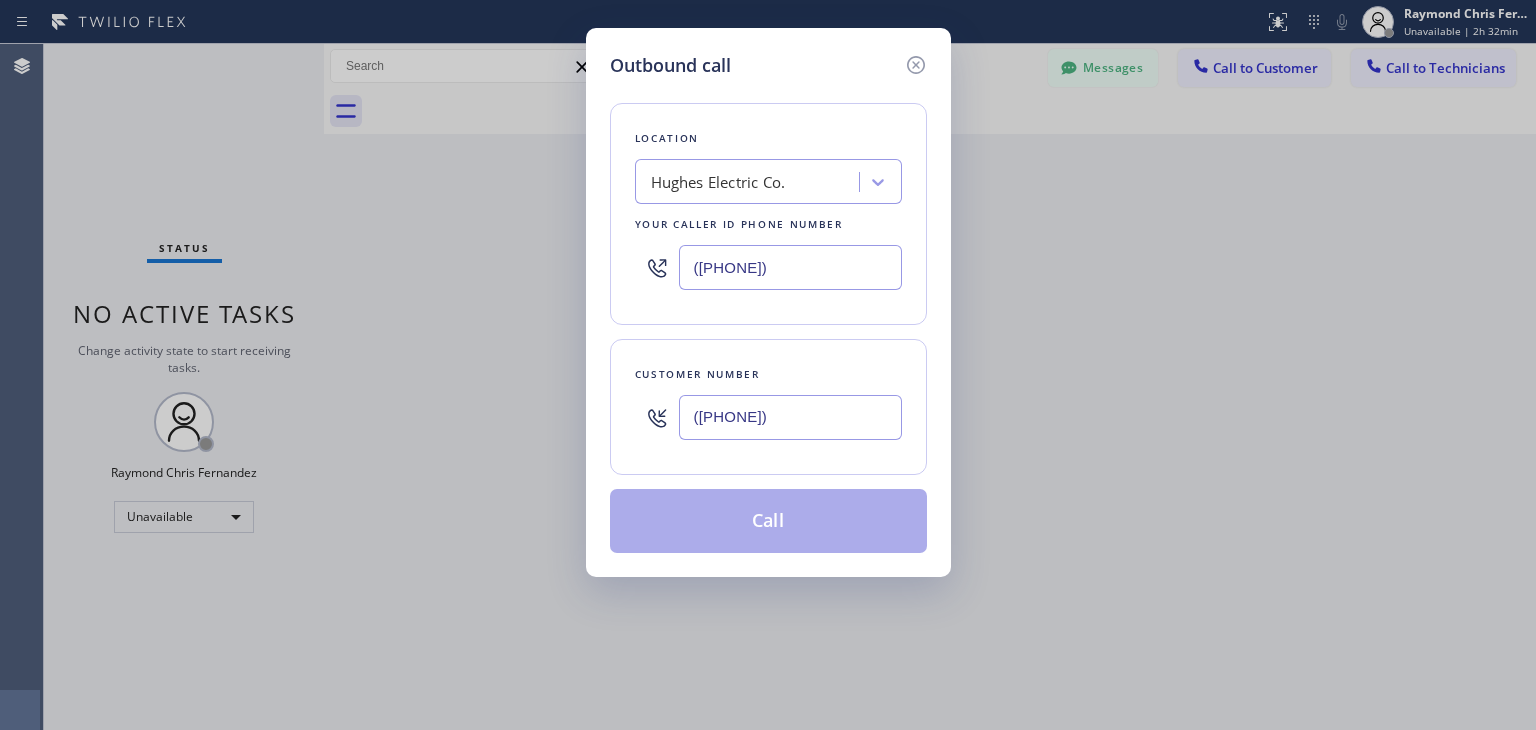 type on "([PHONE])" 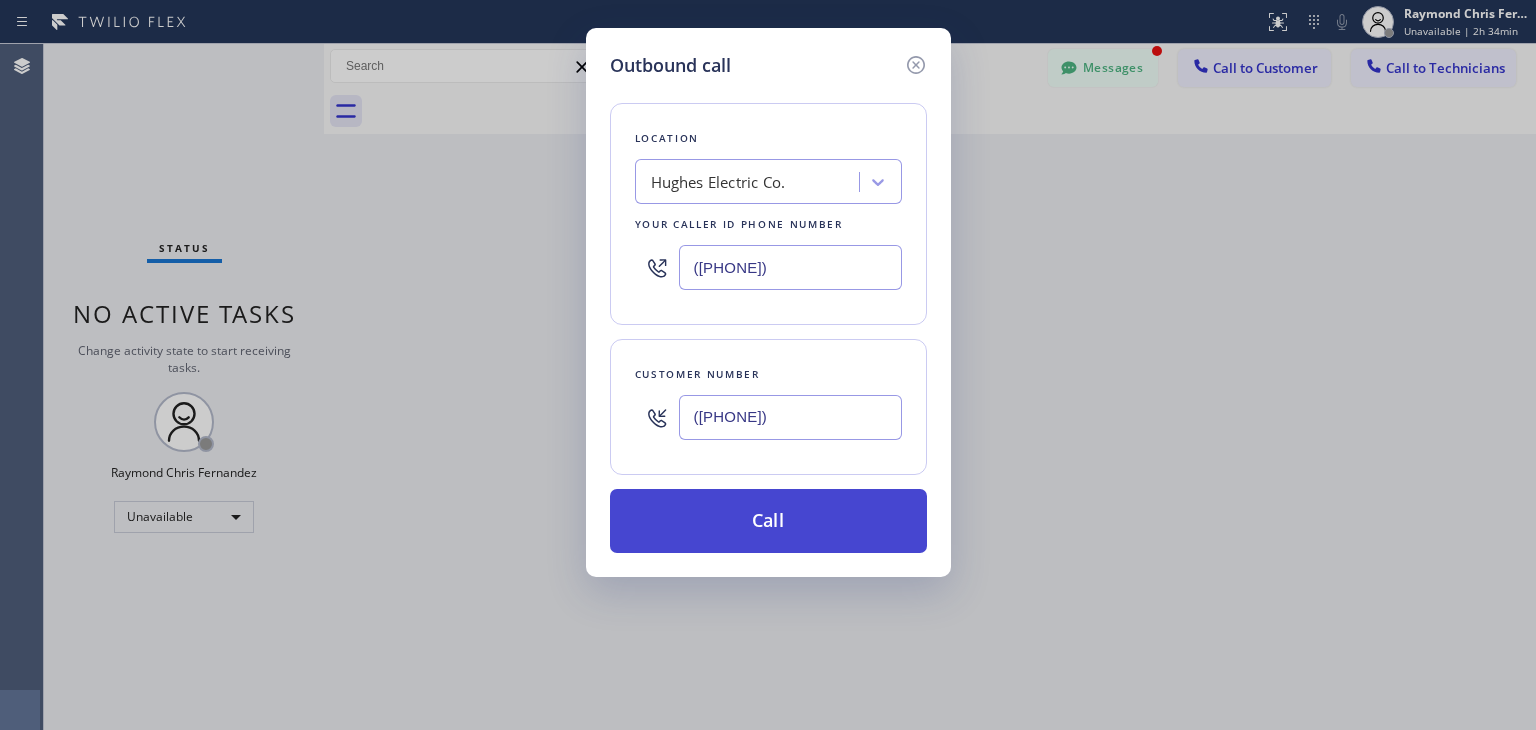 click on "Call" at bounding box center [768, 521] 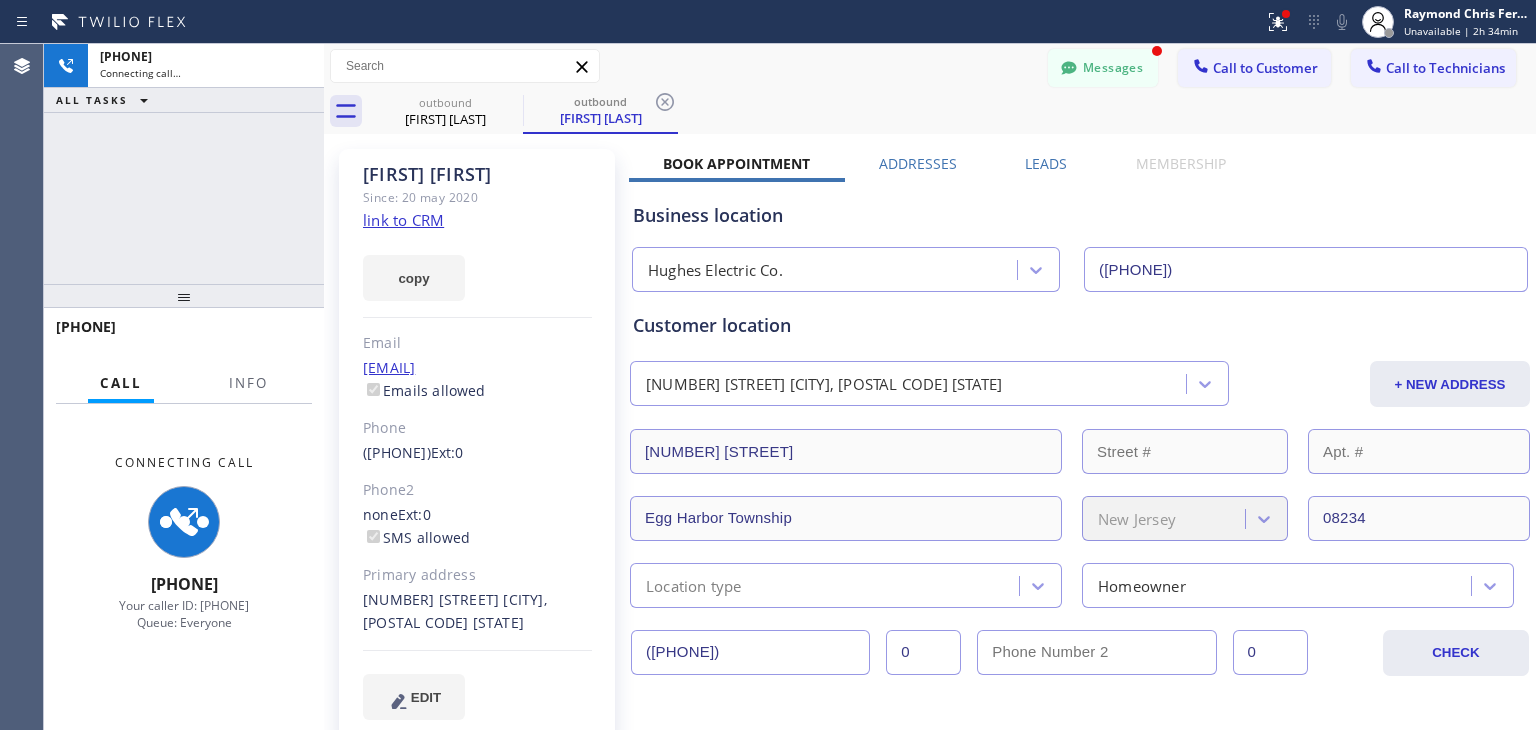 type on "([PHONE])" 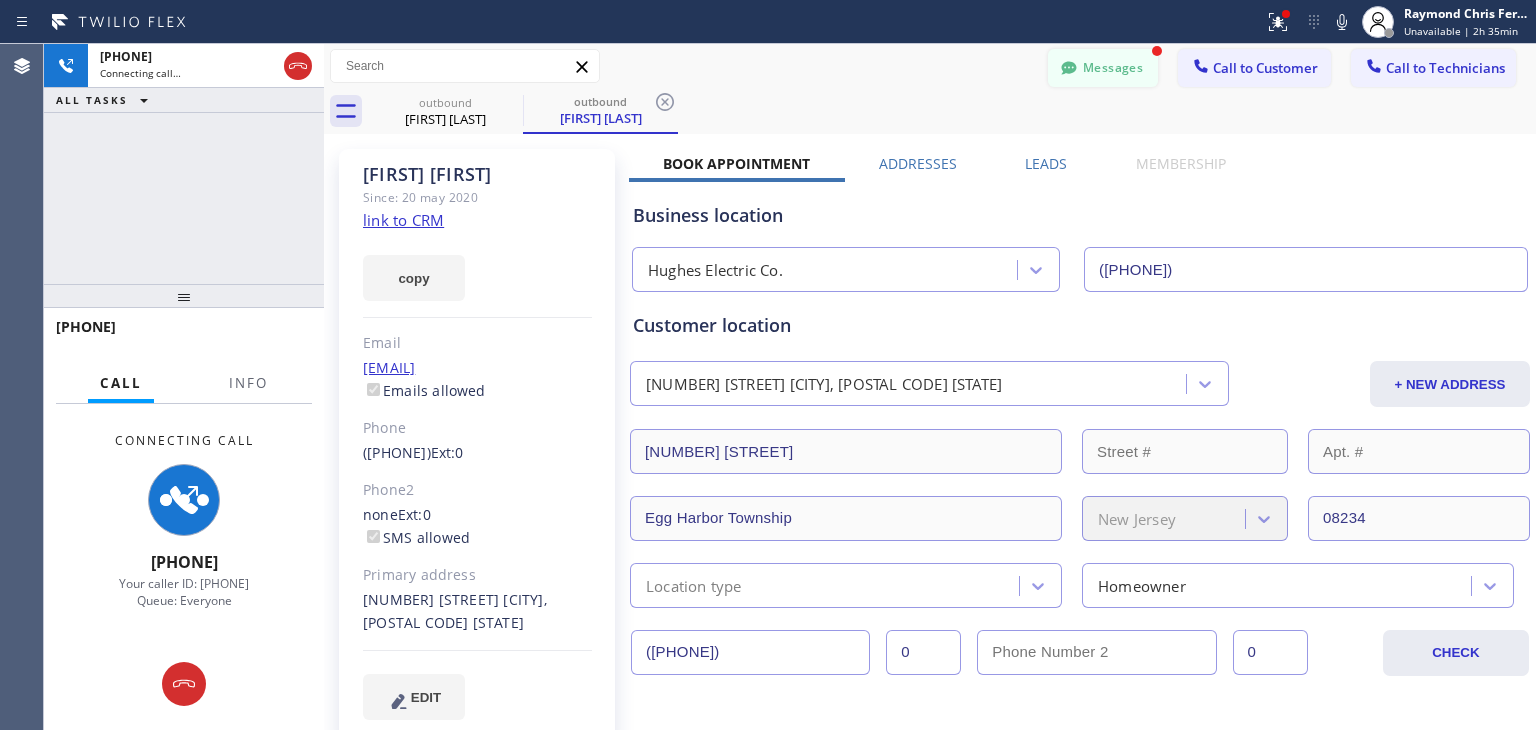 click on "Messages" at bounding box center (1103, 68) 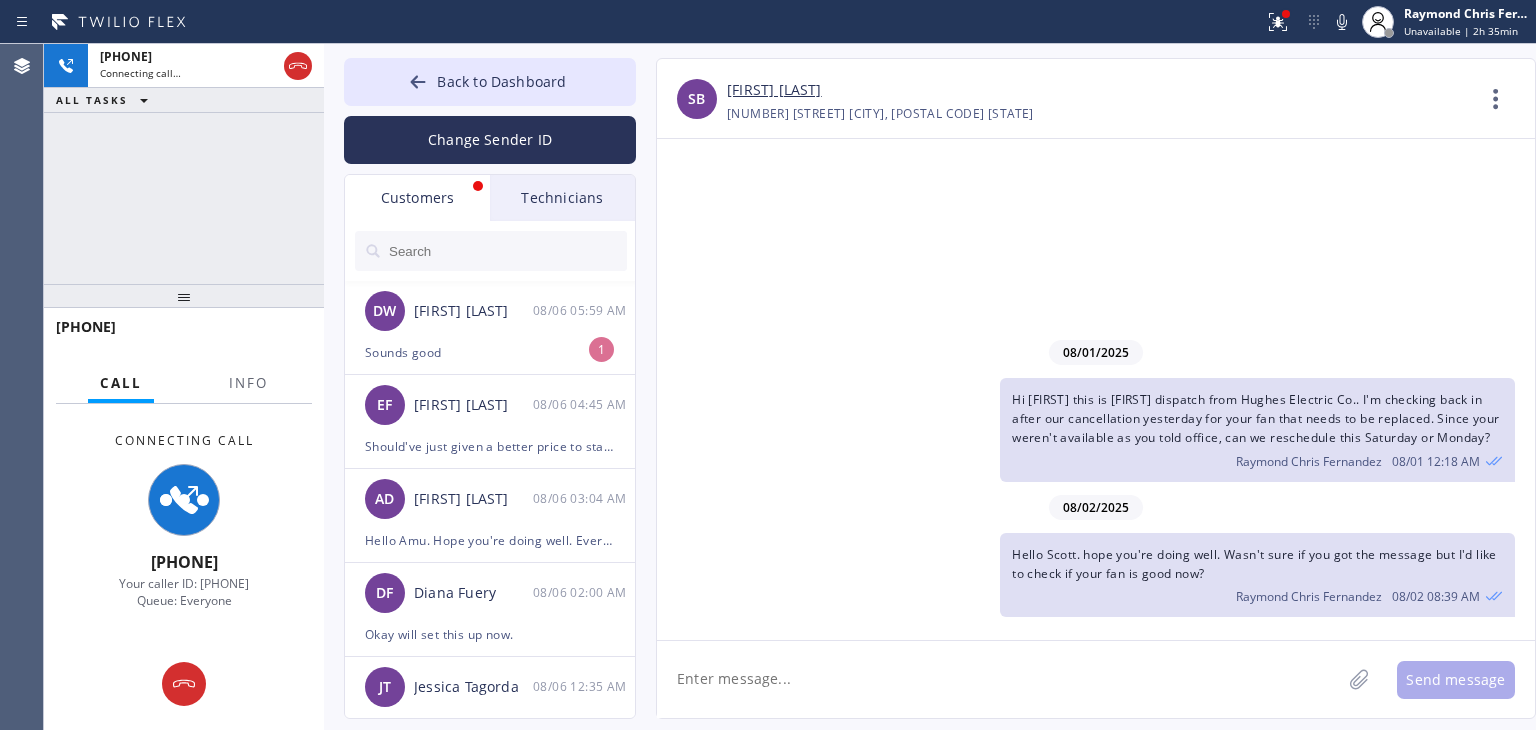 drag, startPoint x: 481, startPoint y: 348, endPoint x: 467, endPoint y: 254, distance: 95.036835 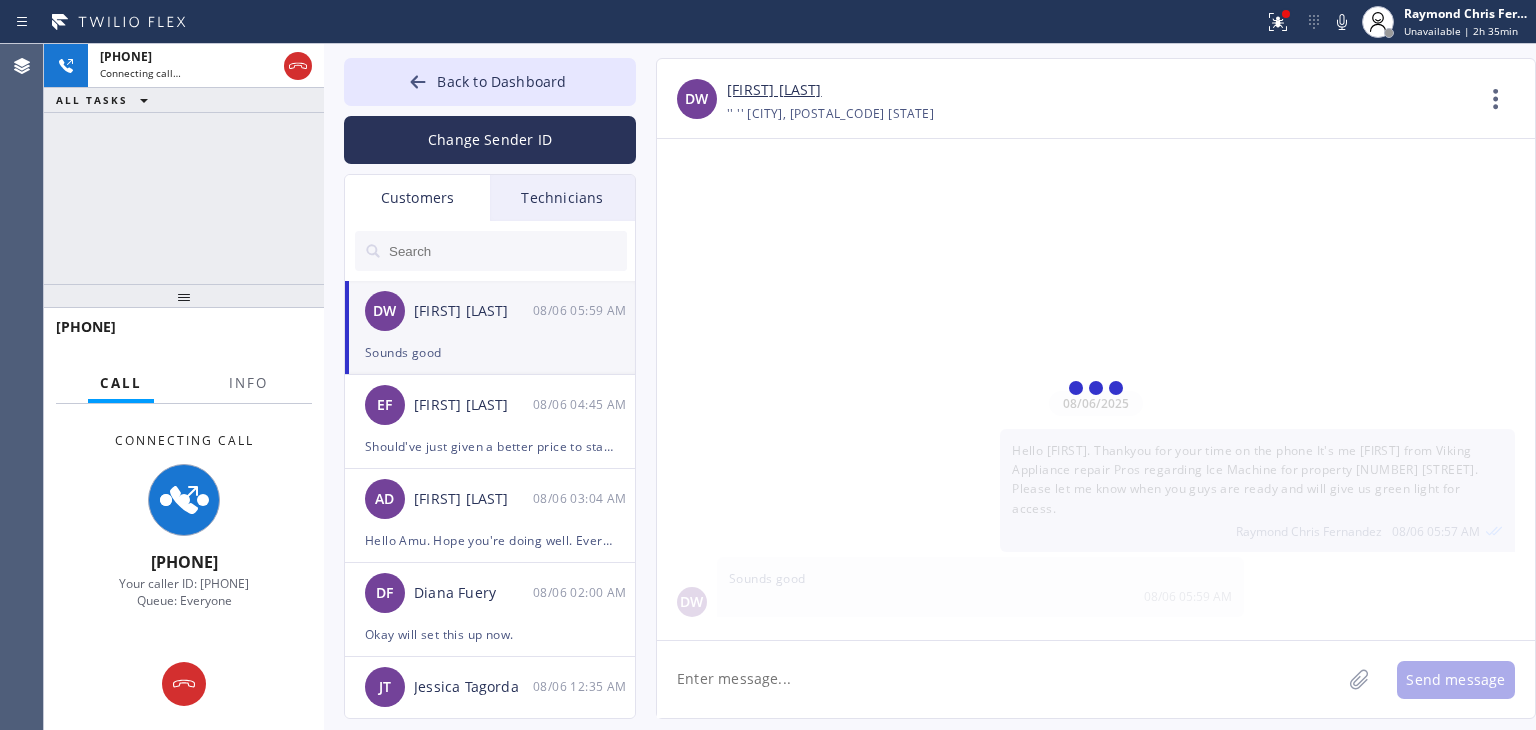 click at bounding box center (507, 251) 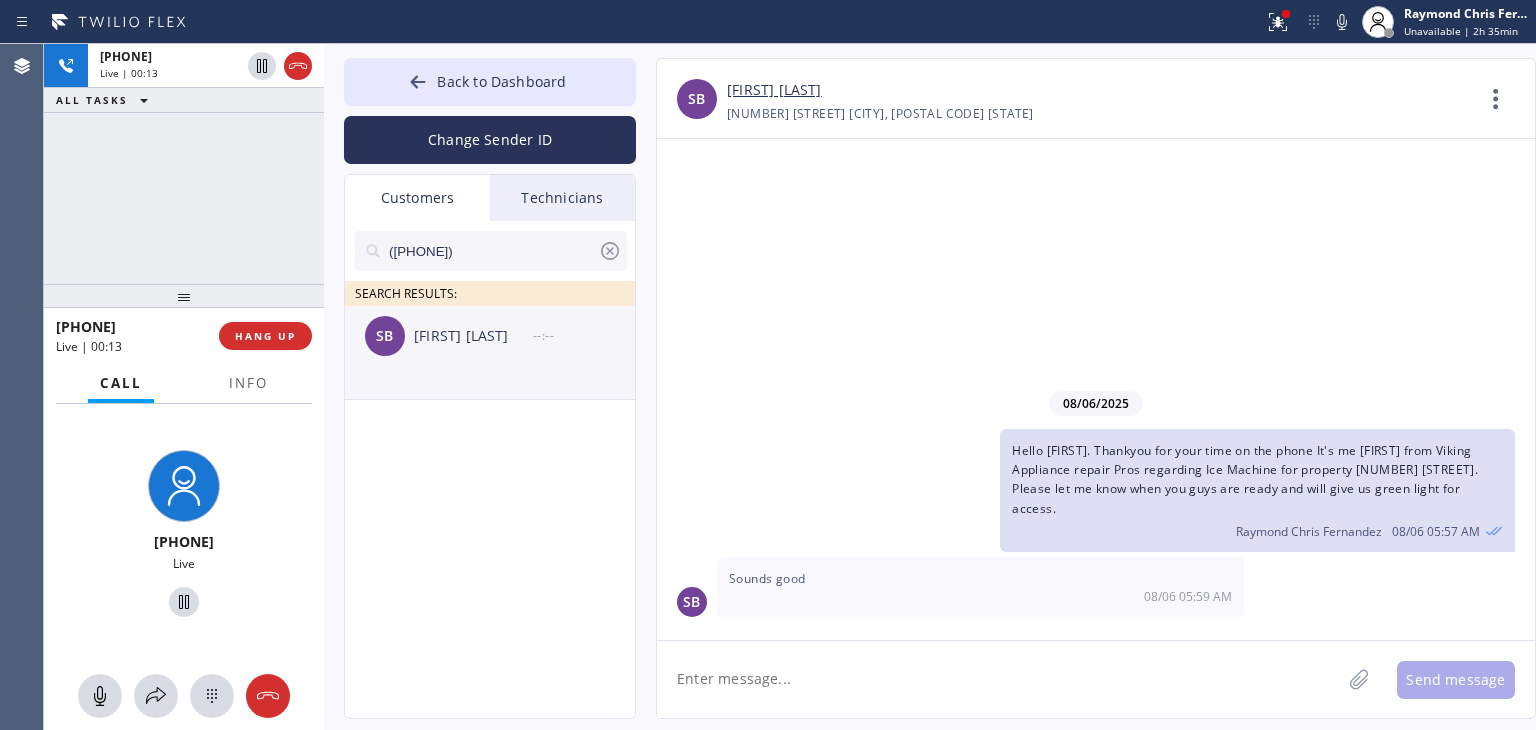 click on "[FIRST] [LAST]" at bounding box center (473, 336) 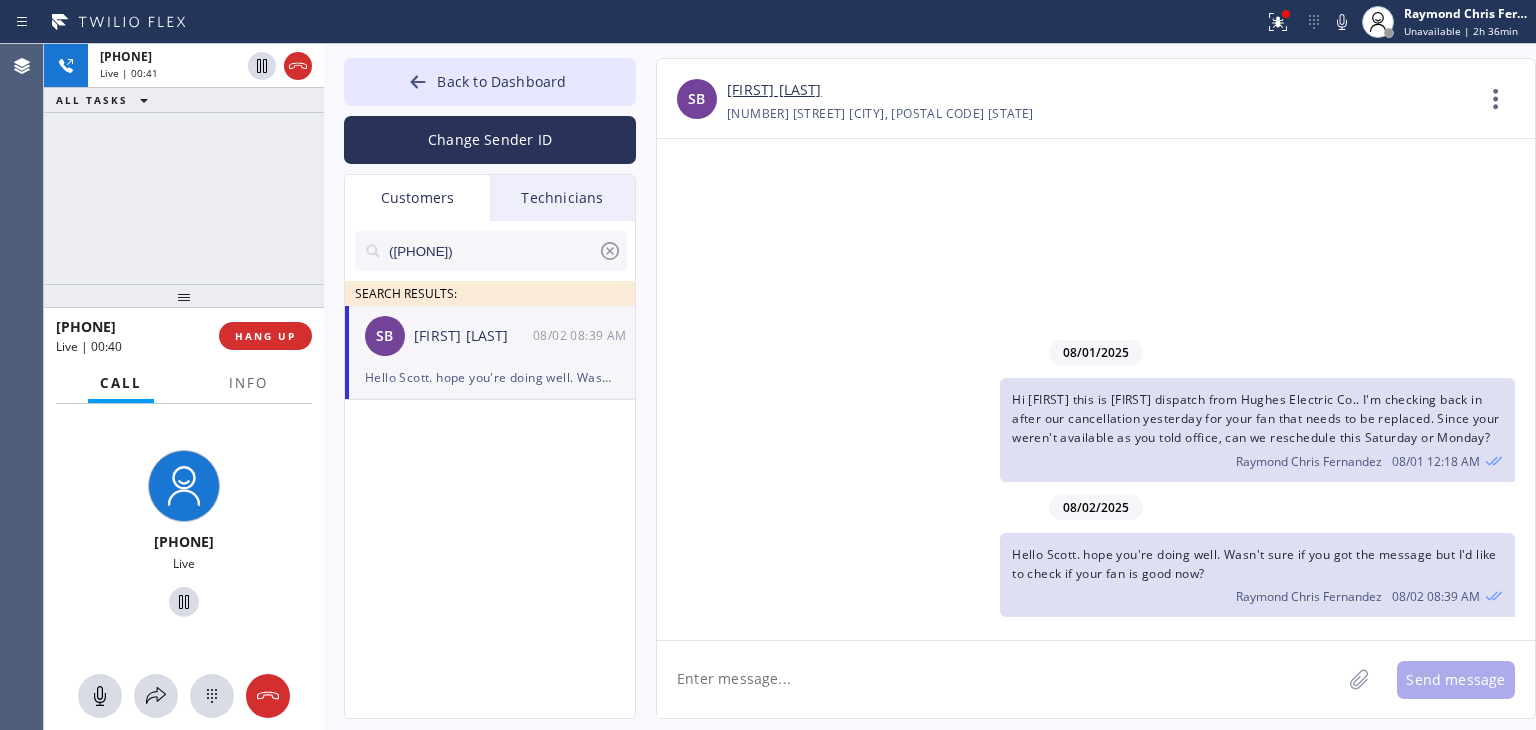 drag, startPoint x: 220, startPoint y: 682, endPoint x: 233, endPoint y: 651, distance: 33.61547 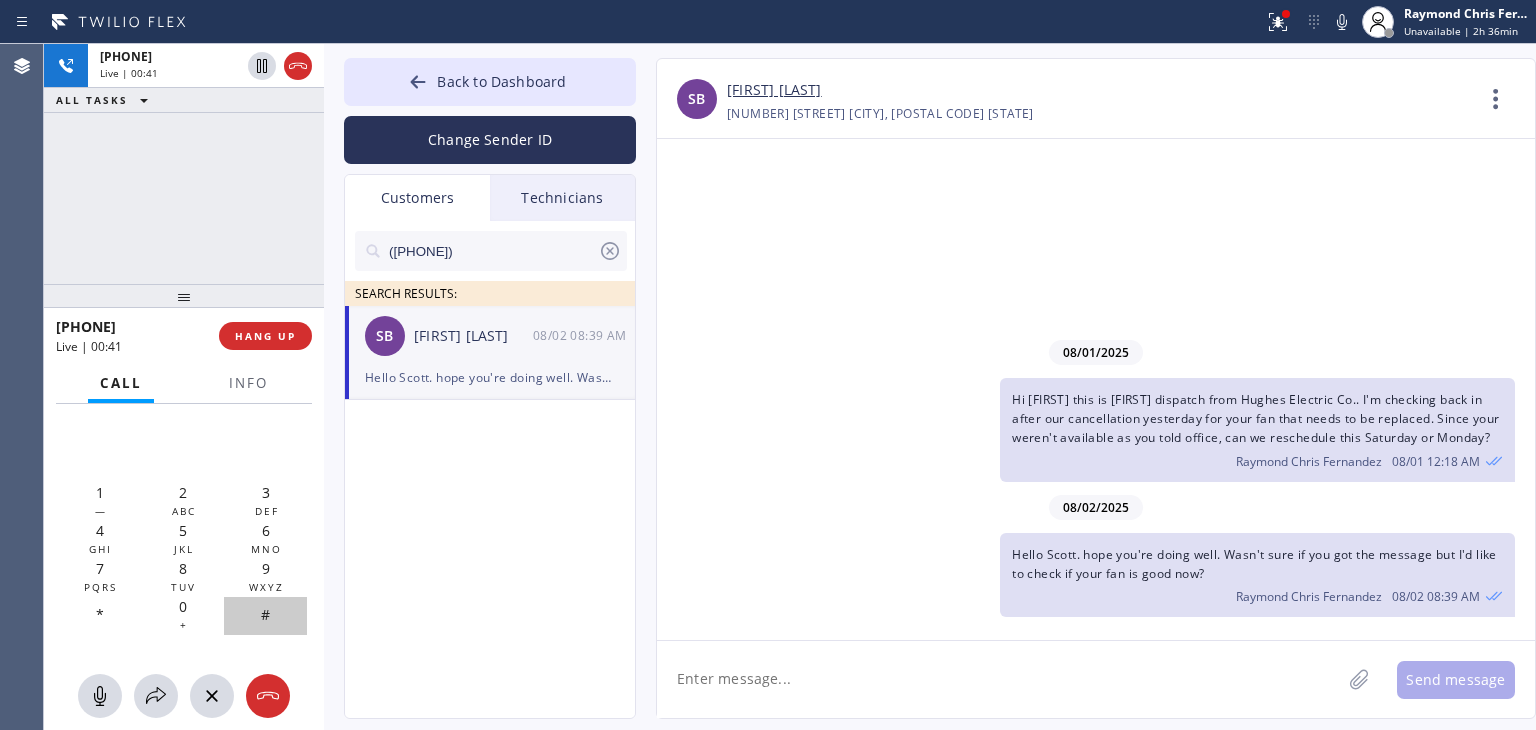 click on "#" at bounding box center (265, 616) 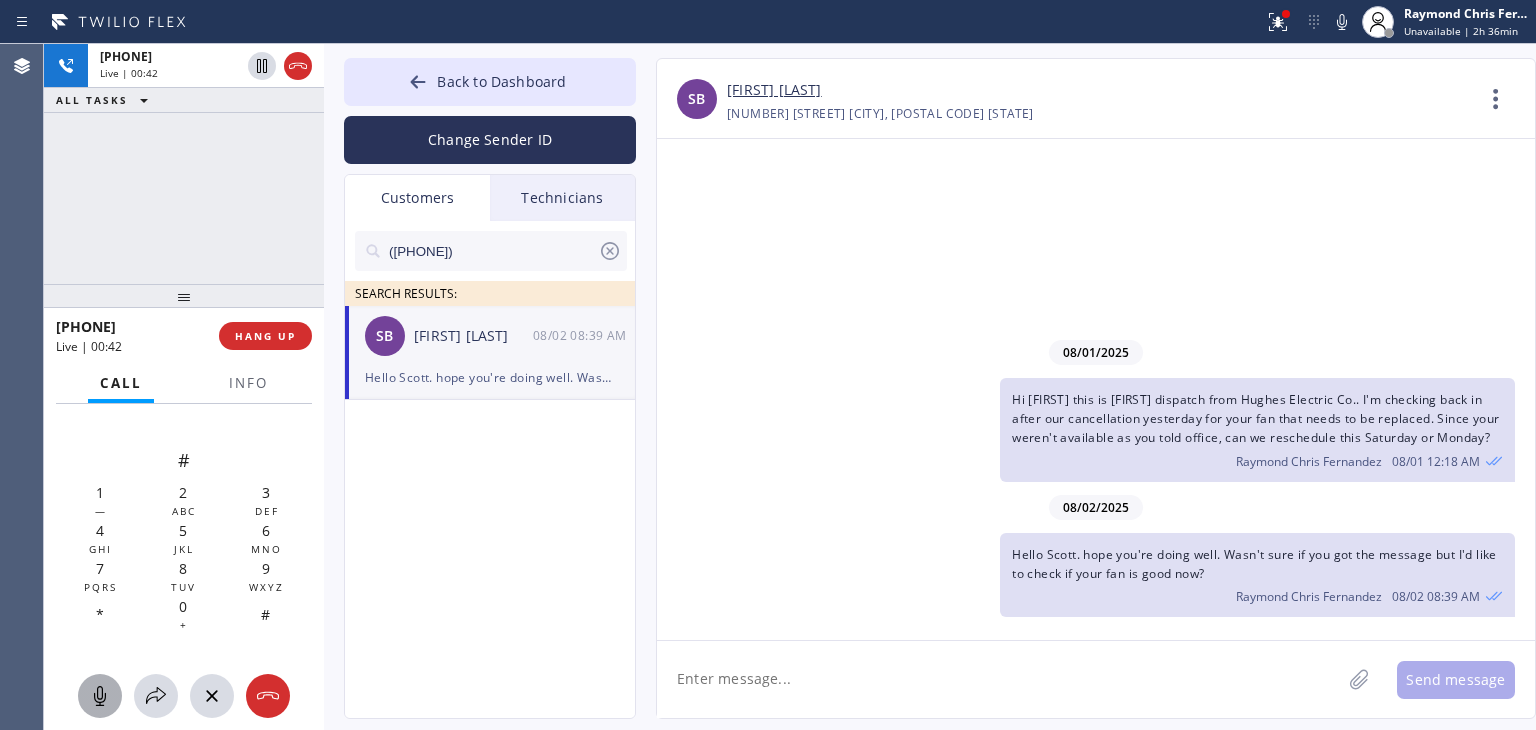 drag, startPoint x: 100, startPoint y: 691, endPoint x: 106, endPoint y: 581, distance: 110.16351 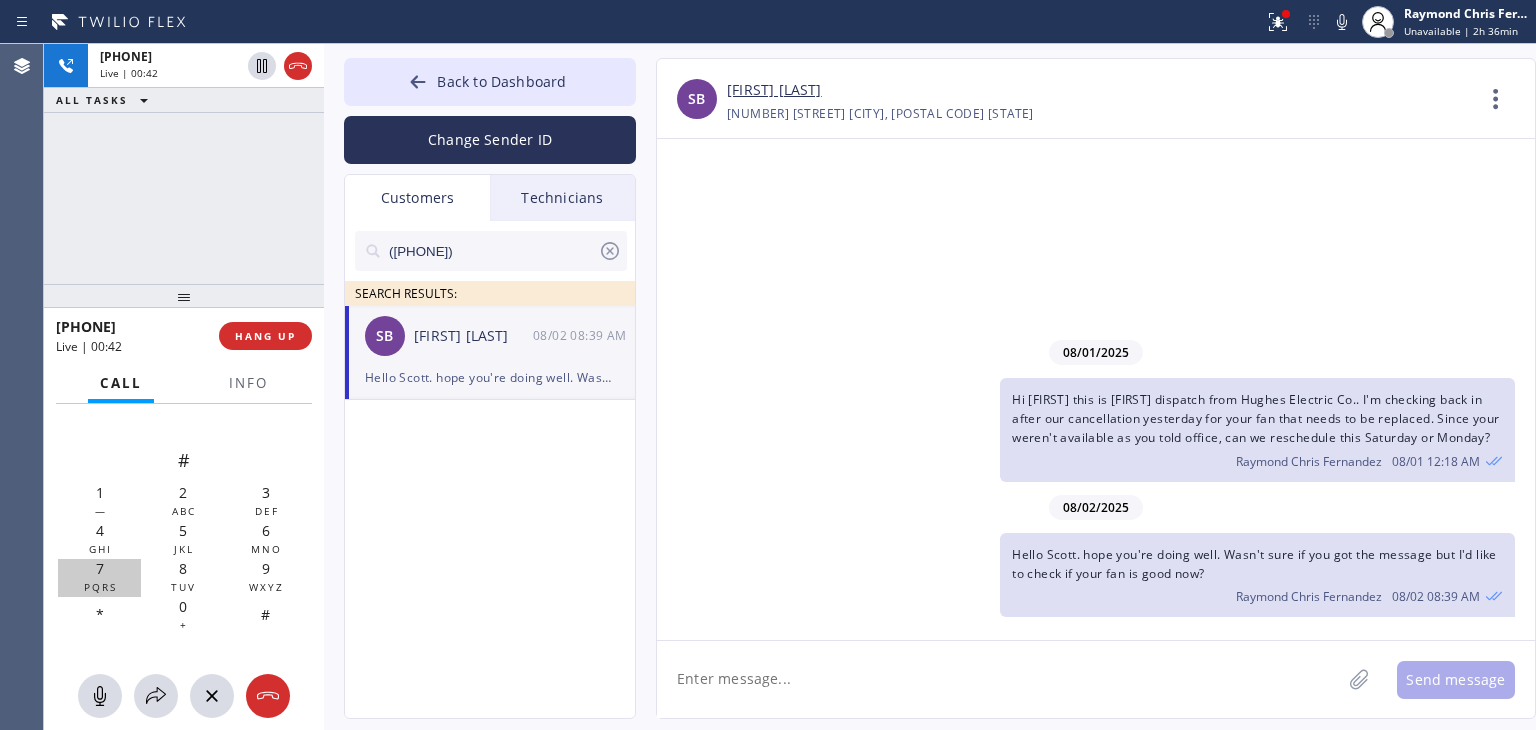 click 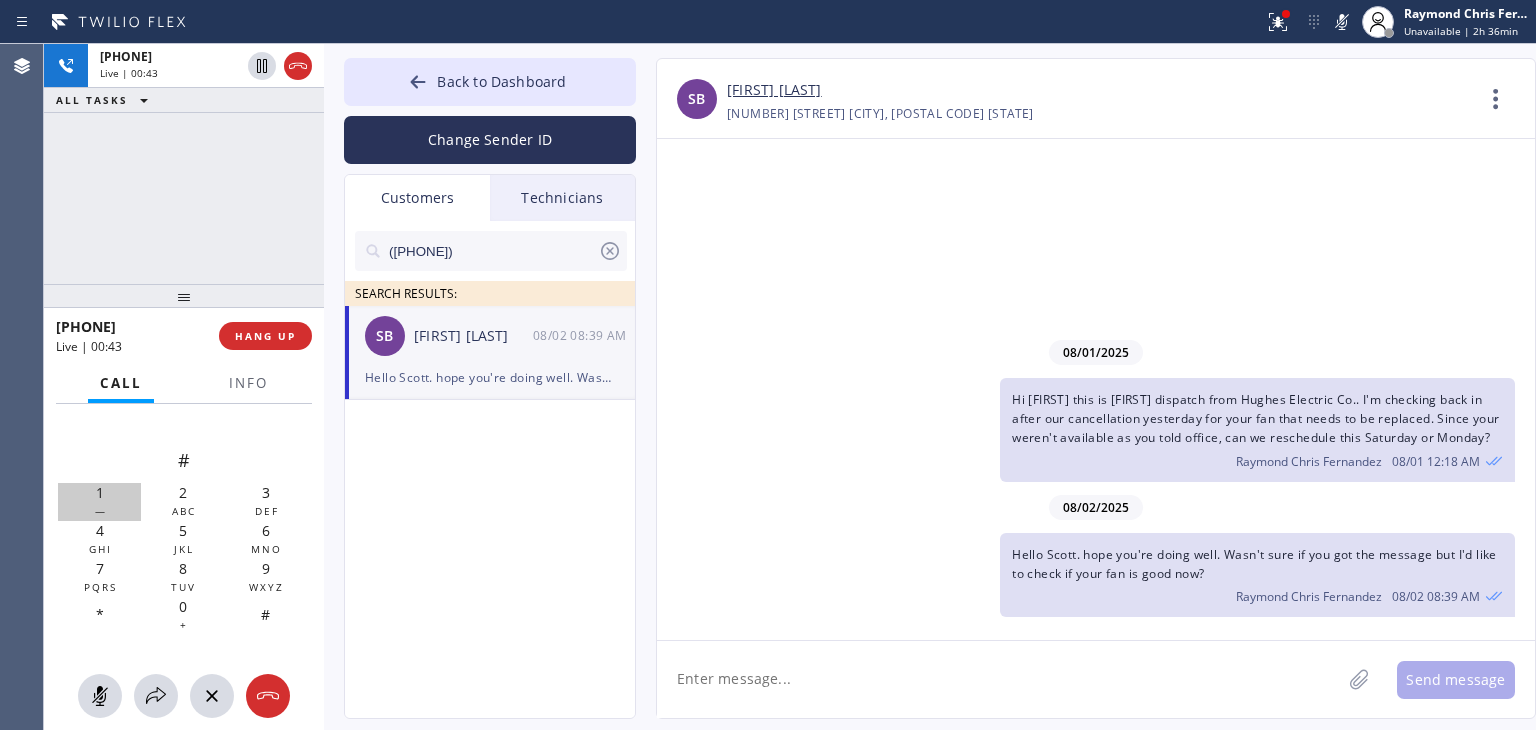 click on "1 —" at bounding box center [99, 502] 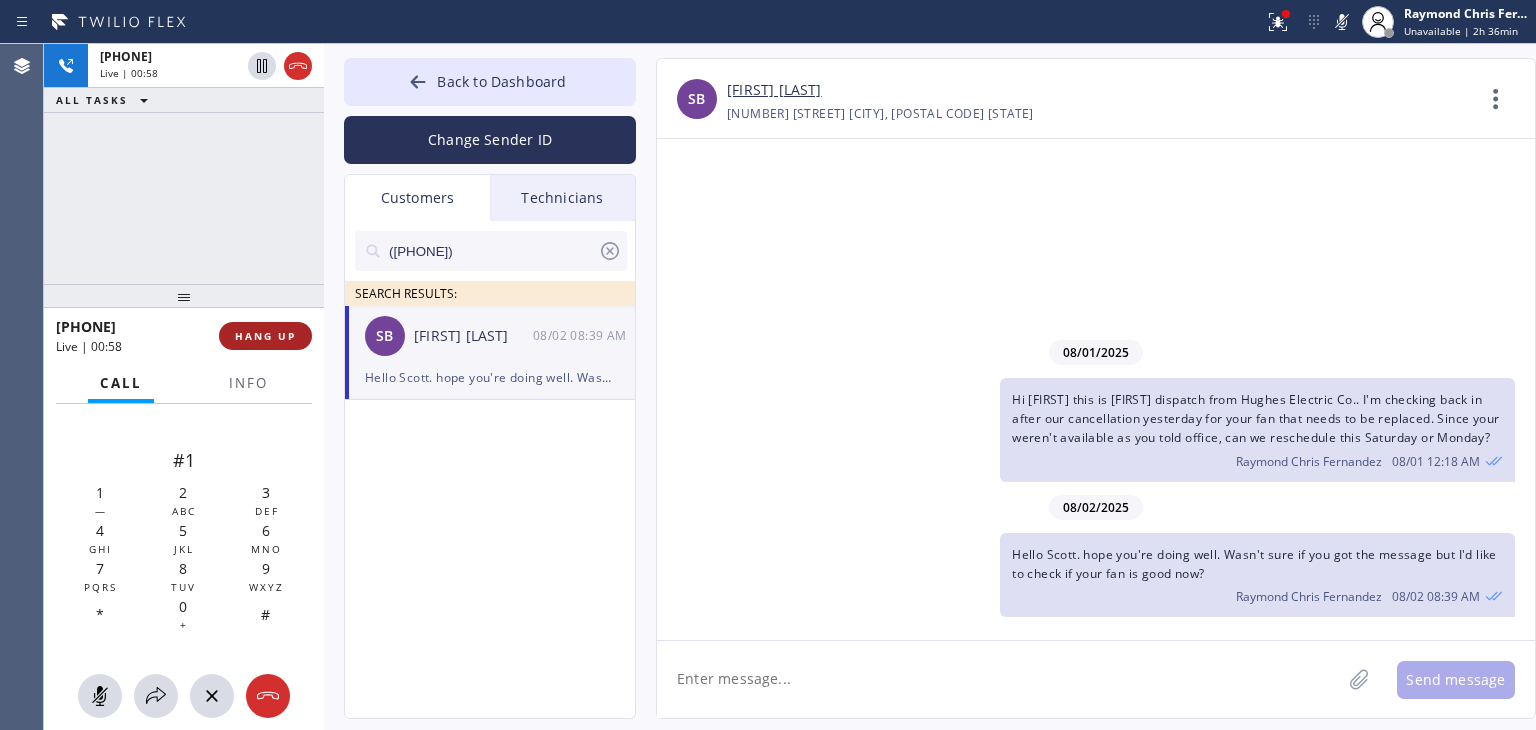 click on "HANG UP" at bounding box center (265, 336) 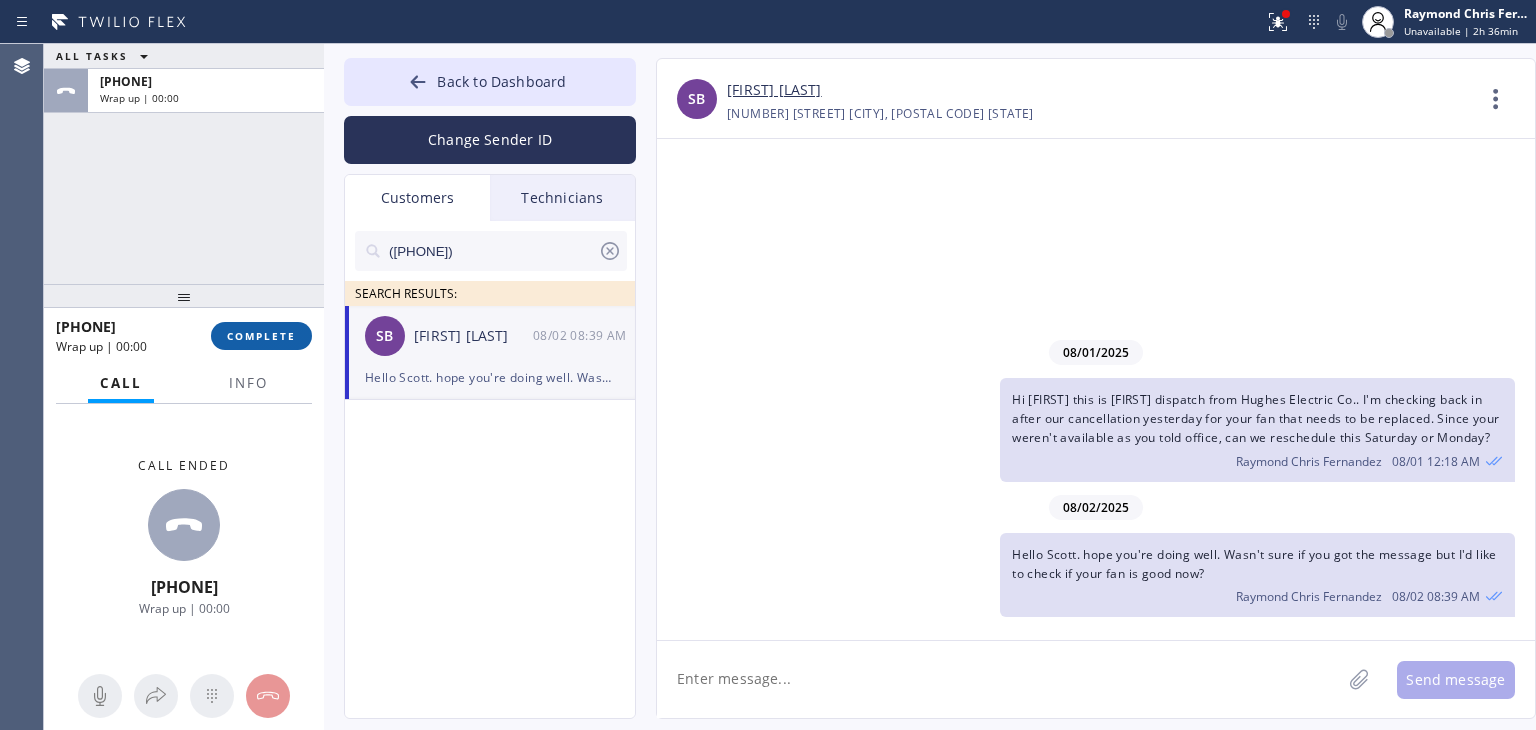 click on "COMPLETE" at bounding box center (261, 336) 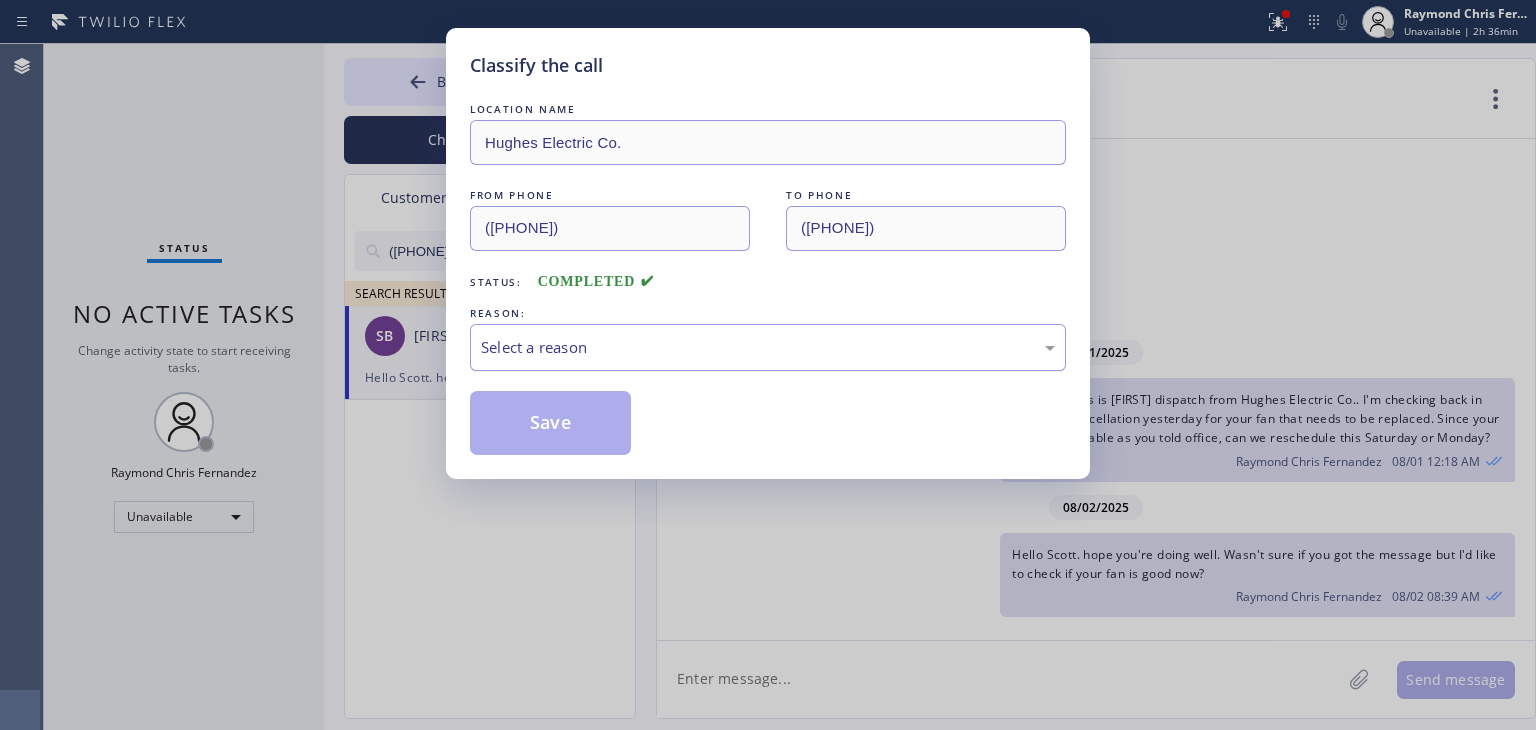 click on "Select a reason" at bounding box center [768, 347] 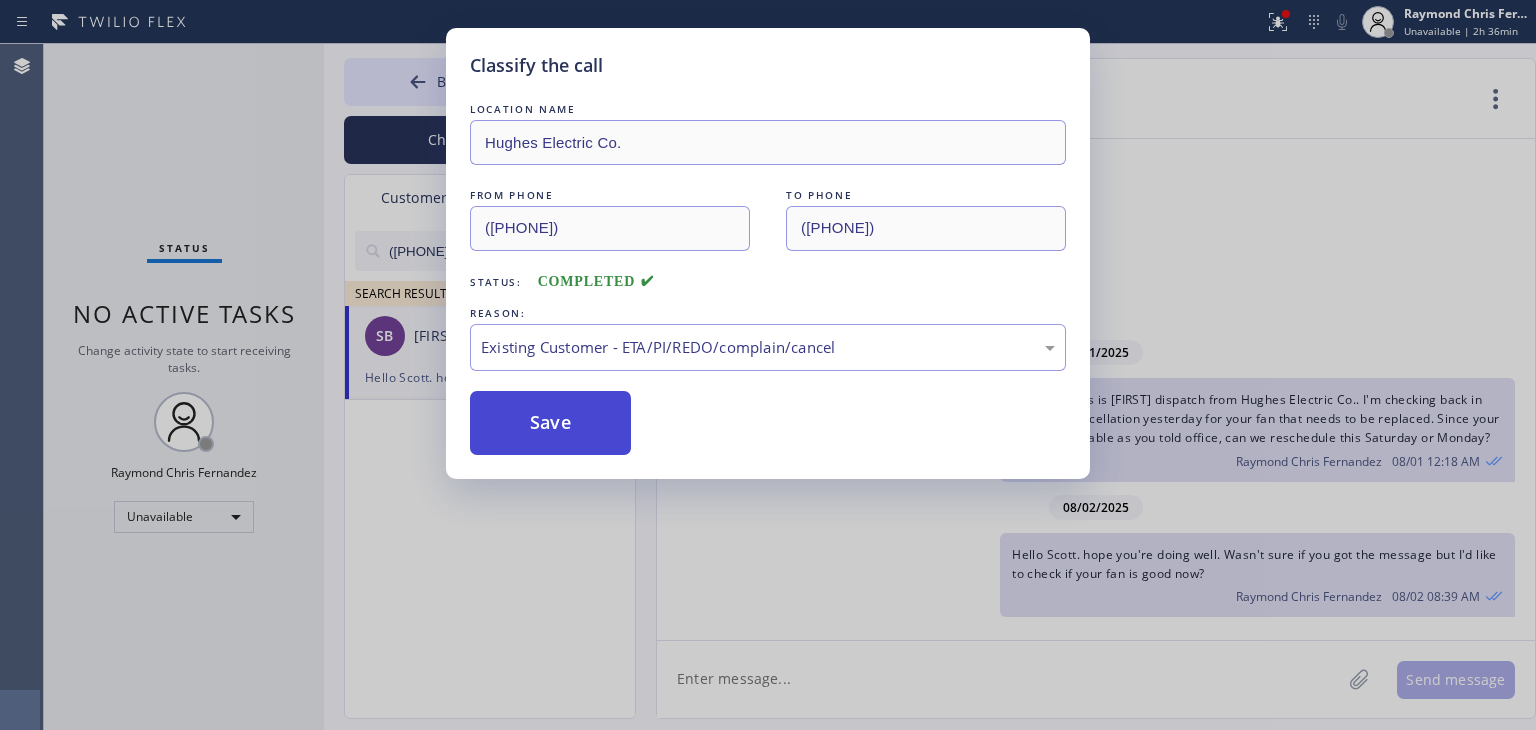 drag, startPoint x: 536, startPoint y: 457, endPoint x: 532, endPoint y: 421, distance: 36.221542 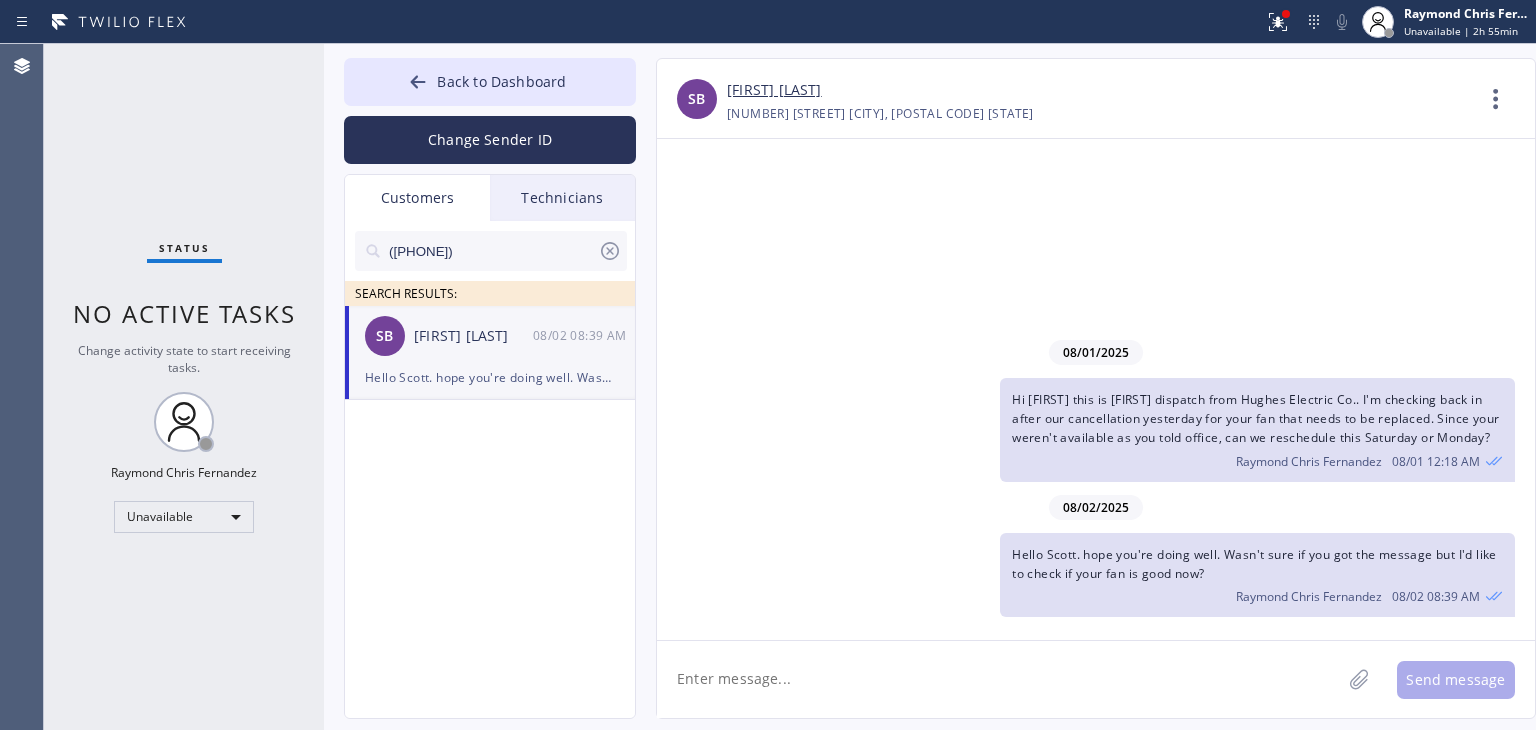 click on "[FIRST] [LAST] 08/02 08:39 AM" at bounding box center (491, 336) 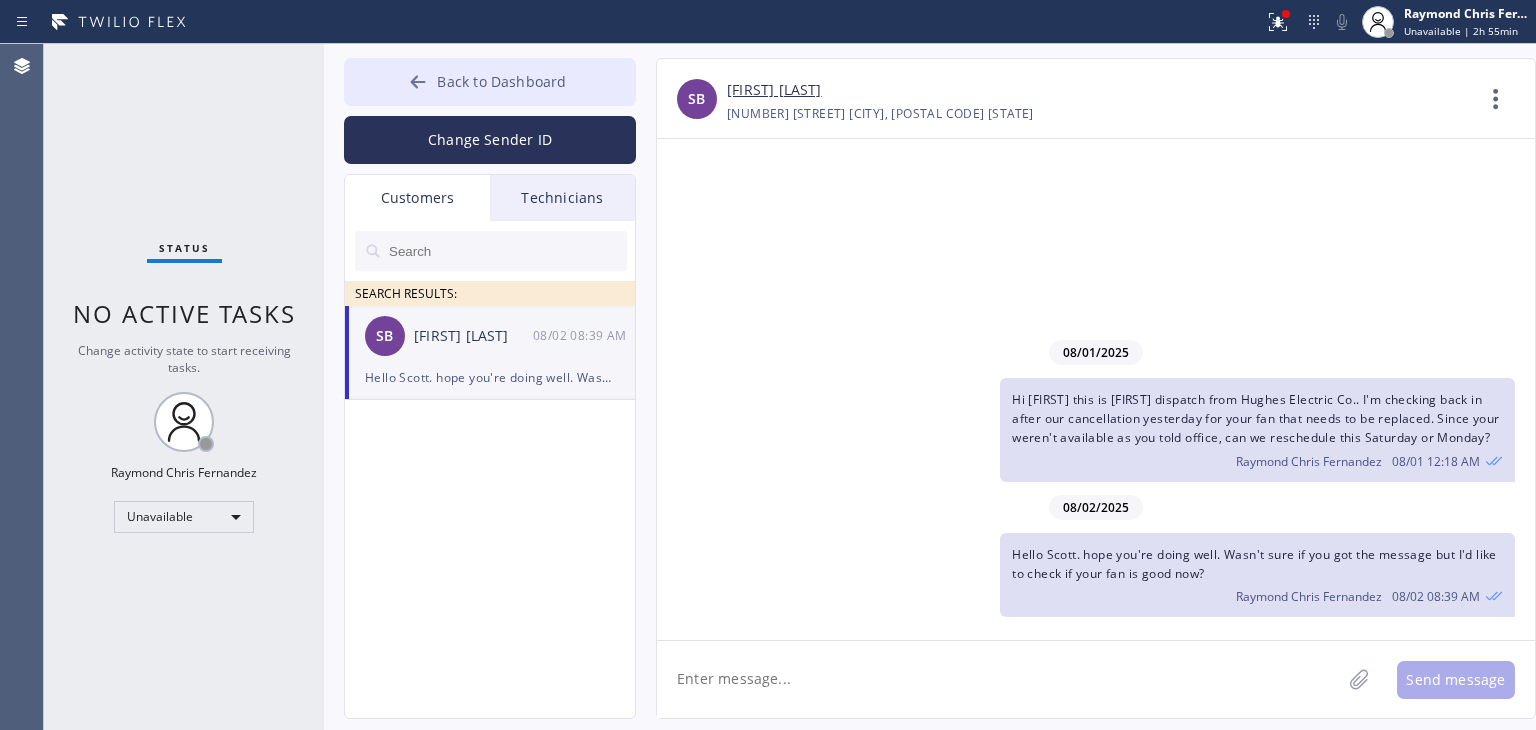 click on "Back to Dashboard" at bounding box center [490, 82] 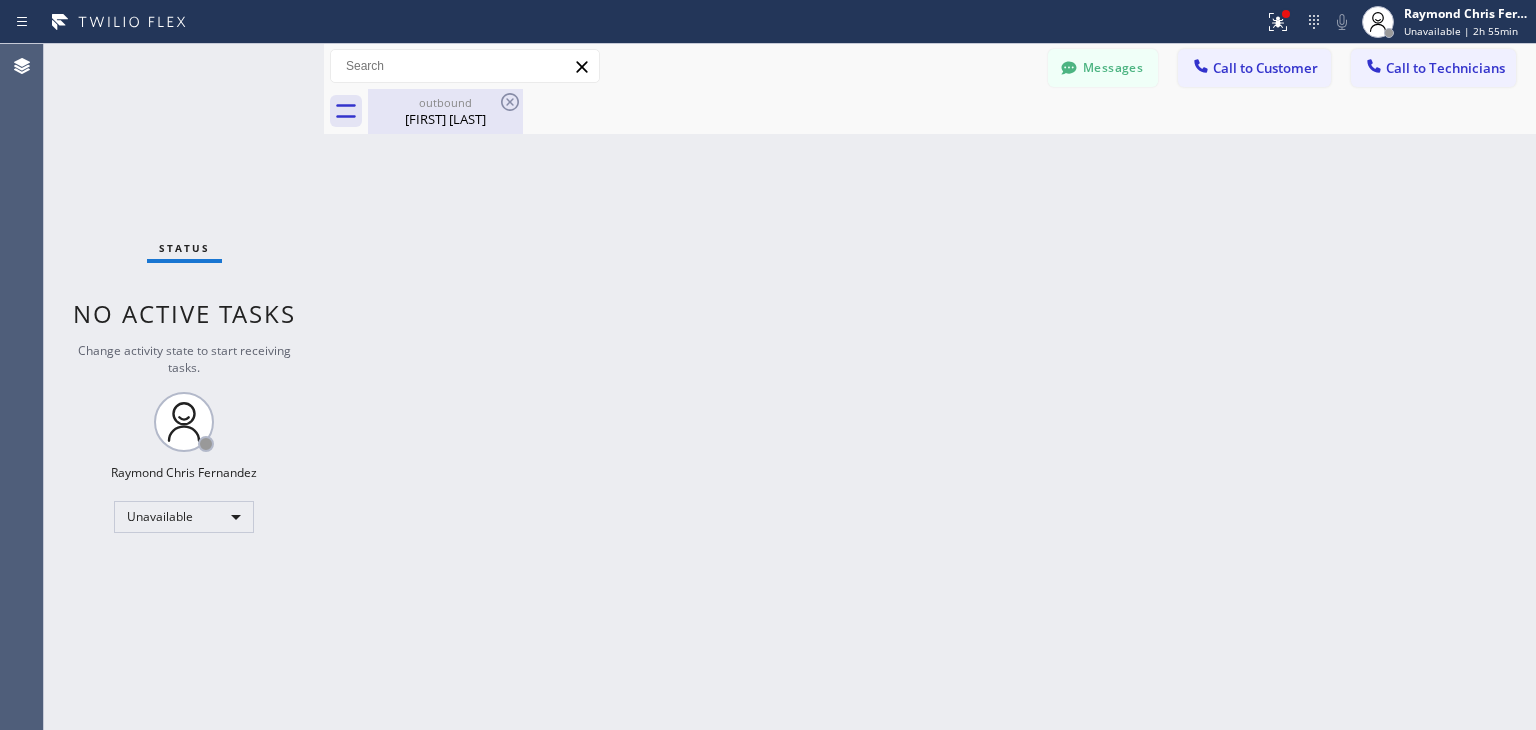 click on "Back to Dashboard Change Sender ID Customers Technicians SB Scott Bernard 08/02 08:39 AM Hello Scott. hope you're doing well. Wasn't sure if you got the message but I'd like to check if your fan is good now? -- null null 10/22 11:41 PM Work estimation somewhere between 350$ to 700$, it depends on the work situation SB Scott Bernard +[PHONE] Choose phone number +[PHONE] [NUMBER] [STREET] [CITY], [ZIP] [STATE] Contact Full Information Call to Customer 08/01/2025 Hi Scott this is Raymond dispatch from Hughes Electric Co.. I'm checking back in after our cancellation yesterday for your fan that needs to be replaced. Since your weren't available as you told office, can we reschedule this Saturday or Monday? Raymond Chris Fernandez 08/01 12:18 AM 08/02/2025 Hello Scott. hope you're doing well. Wasn't sure if you got the message but I'd like to check if your fan is good now? Raymond Chris Fernandez 08/02 08:39 AM Send message Outbound call Location Search location Customer number Call Name" at bounding box center [930, 387] 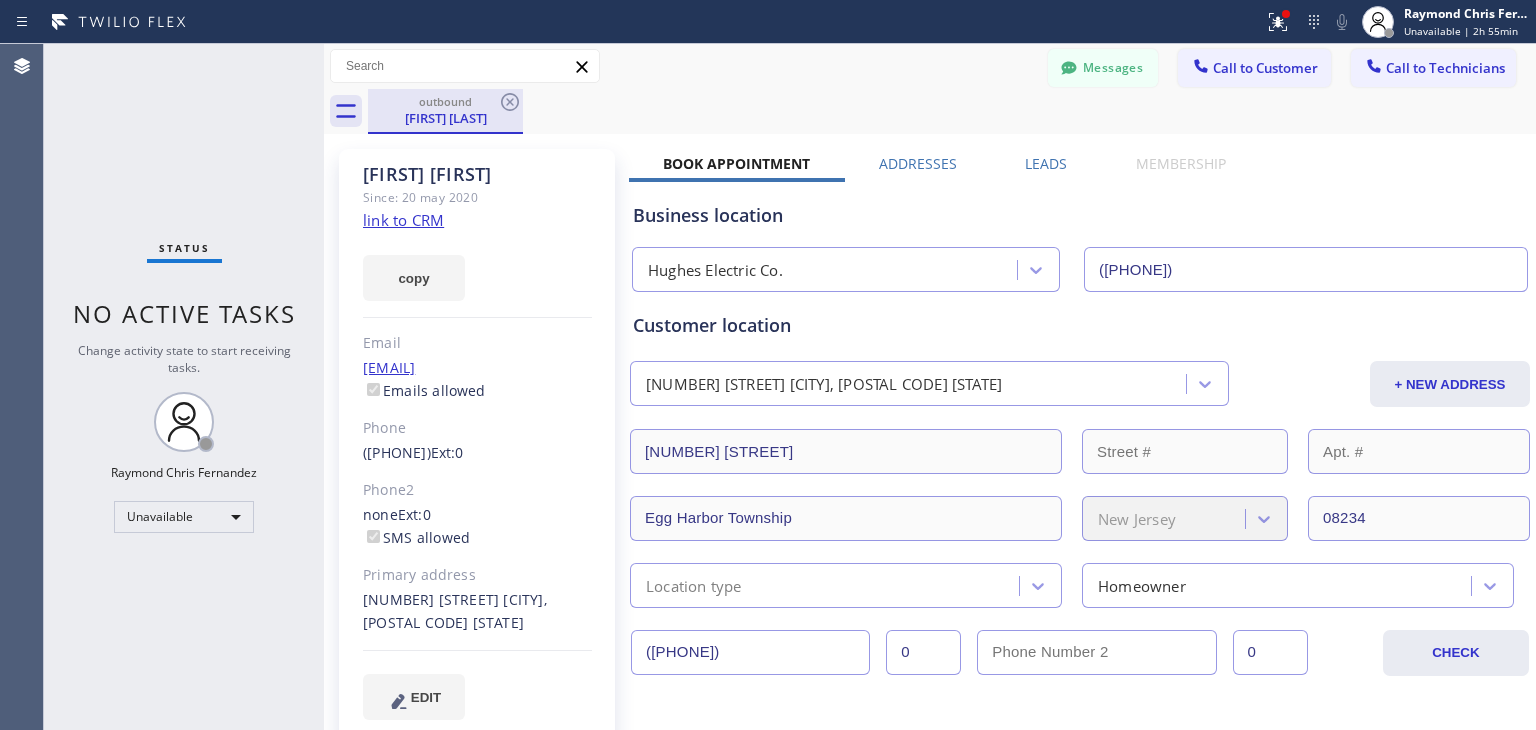 click on "[FIRST] [LAST]" at bounding box center (445, 118) 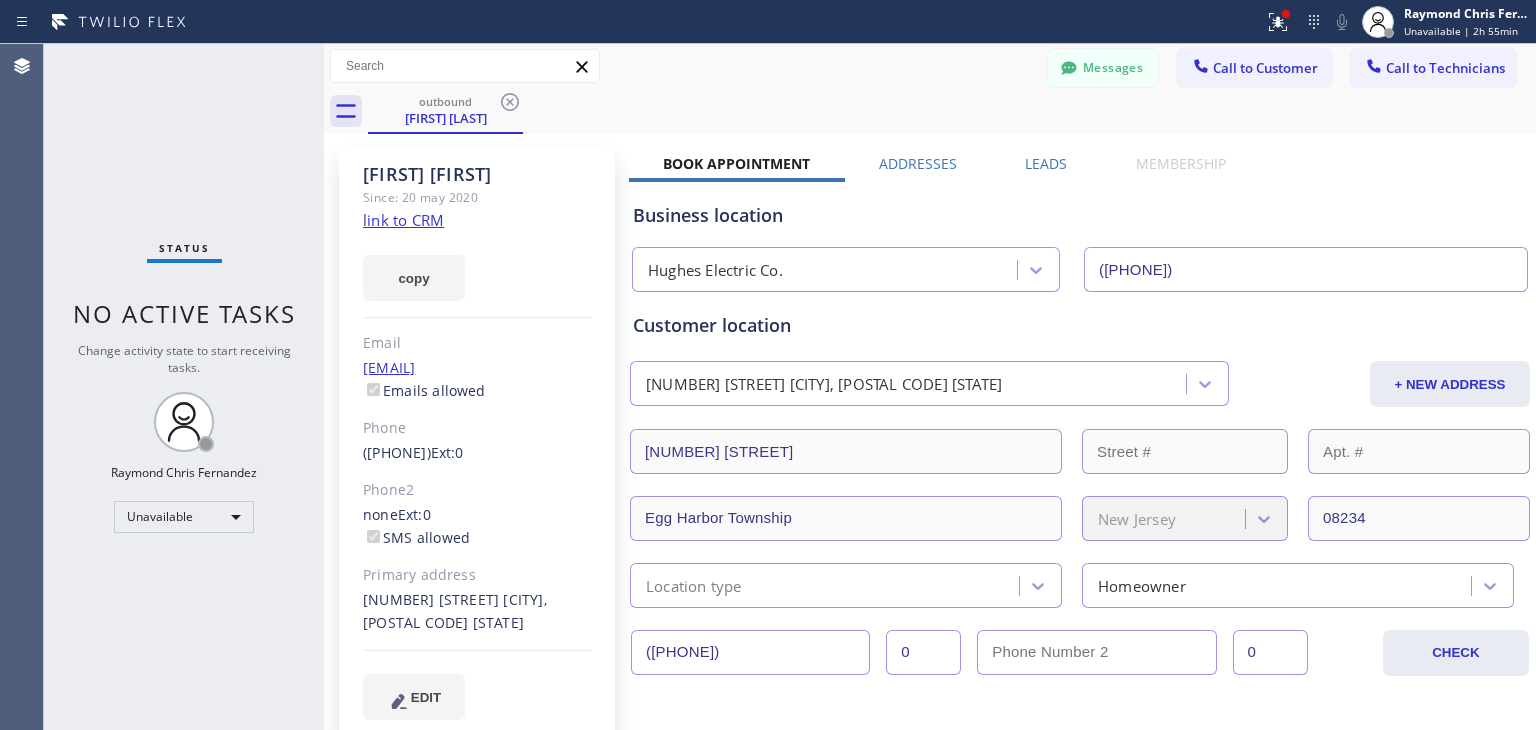 click 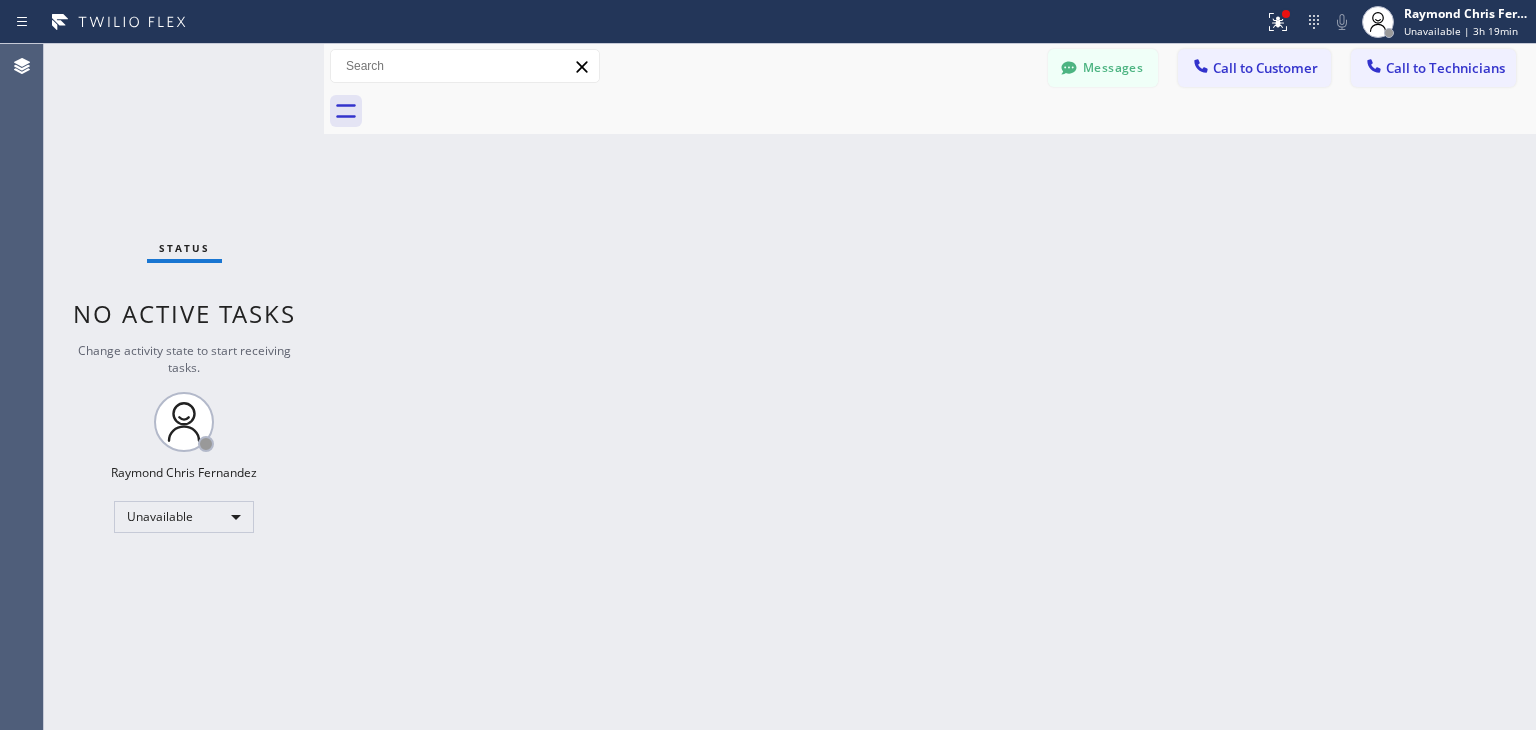 drag, startPoint x: 1088, startPoint y: 62, endPoint x: 496, endPoint y: 238, distance: 617.6083 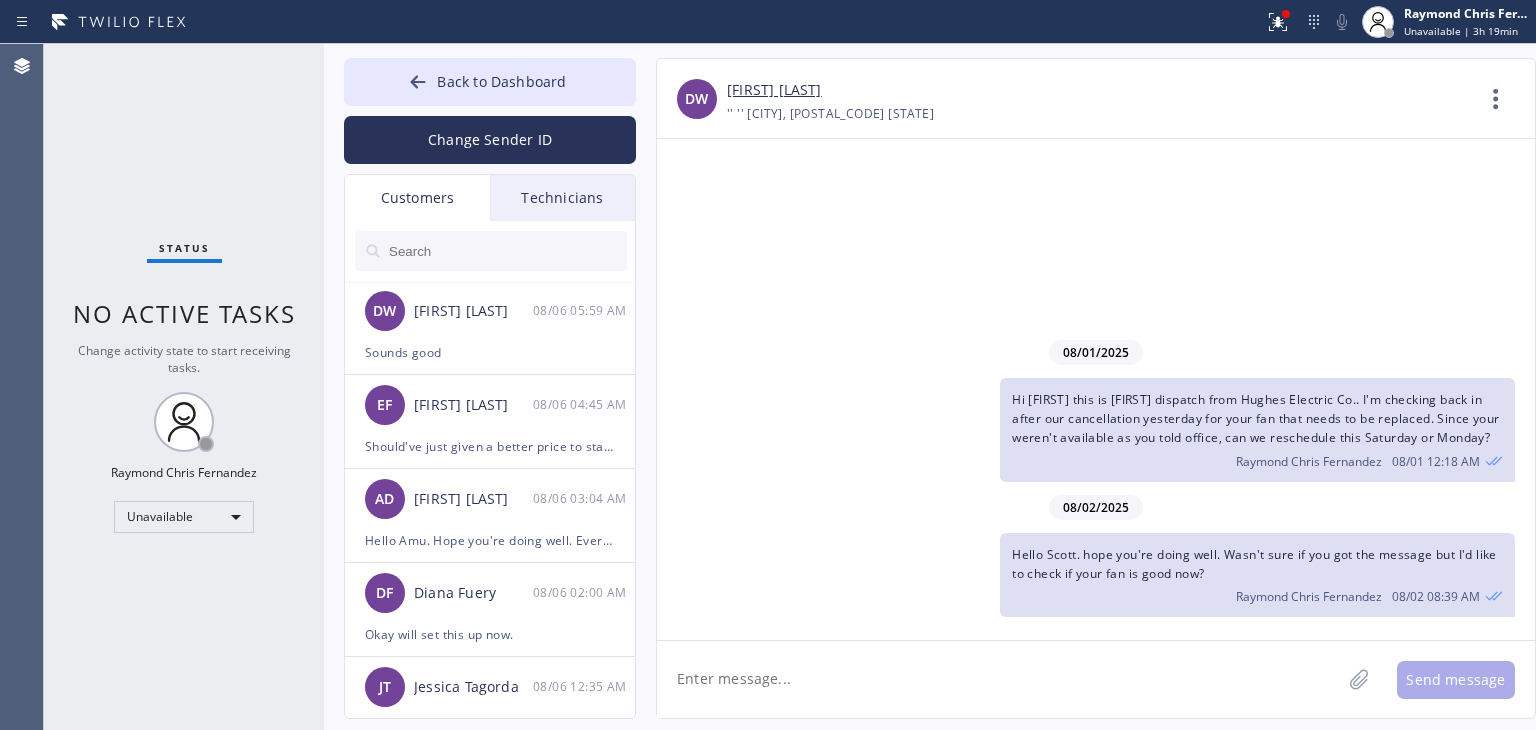 click on "Back to Dashboard" at bounding box center [490, 82] 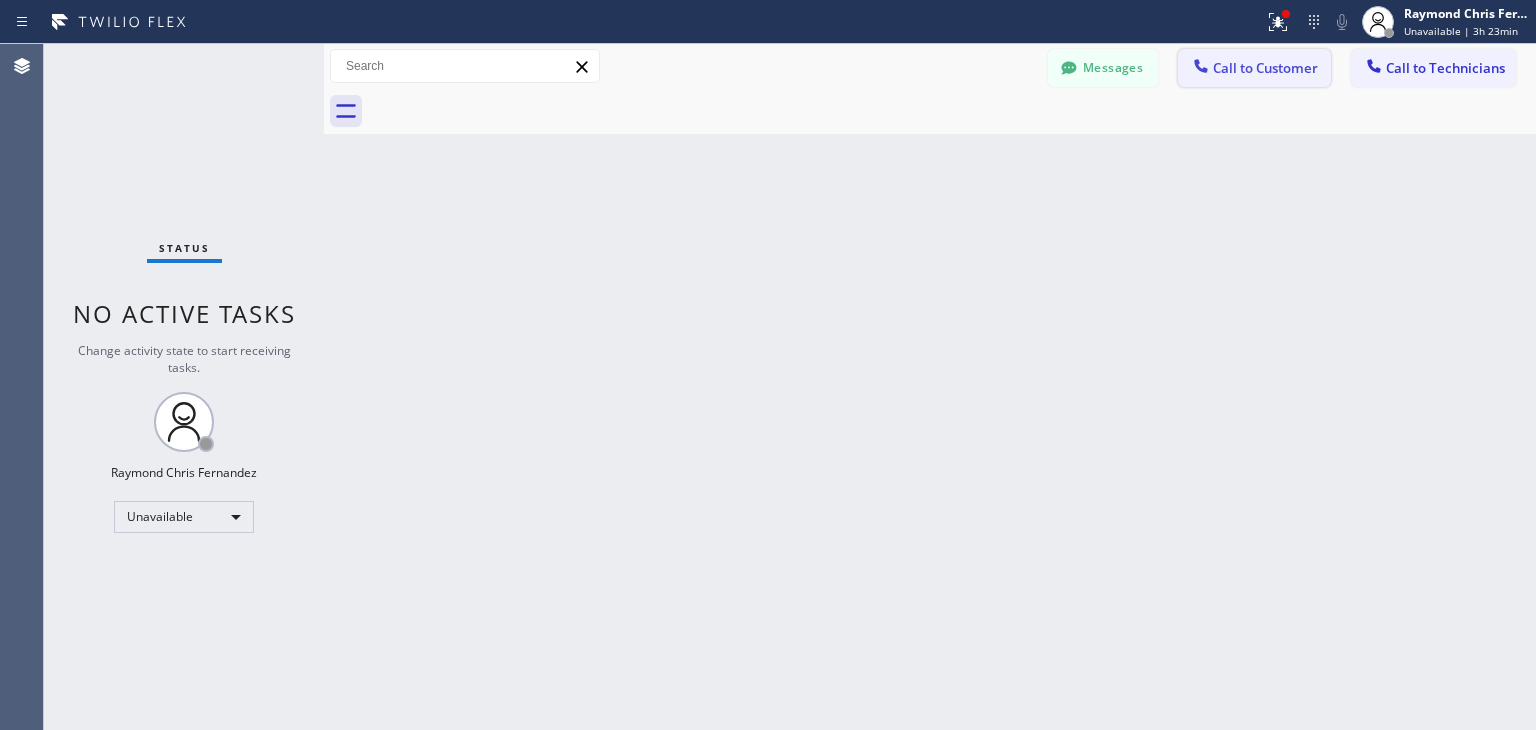 click on "Call to Customer" at bounding box center [1265, 68] 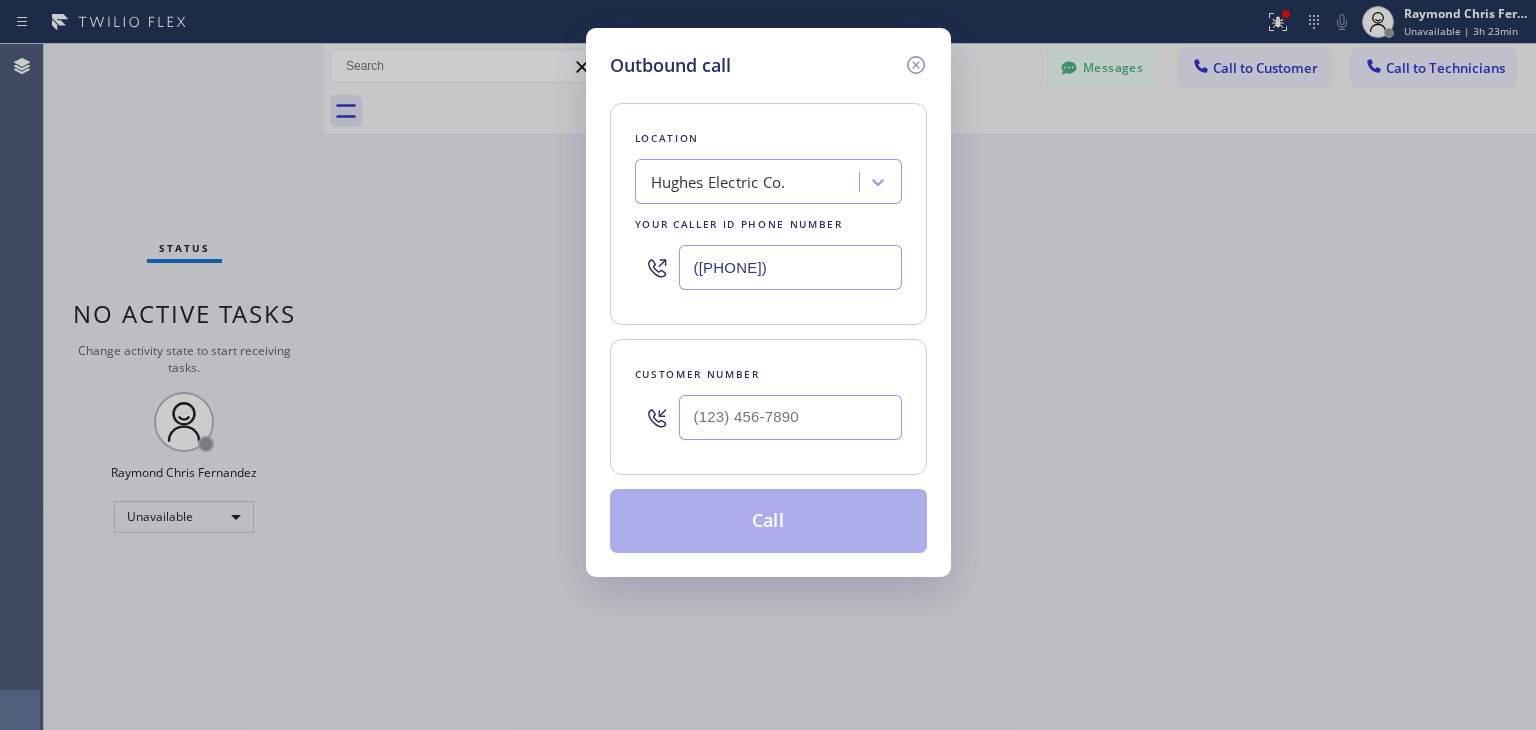 click on "([PHONE])" at bounding box center [790, 267] 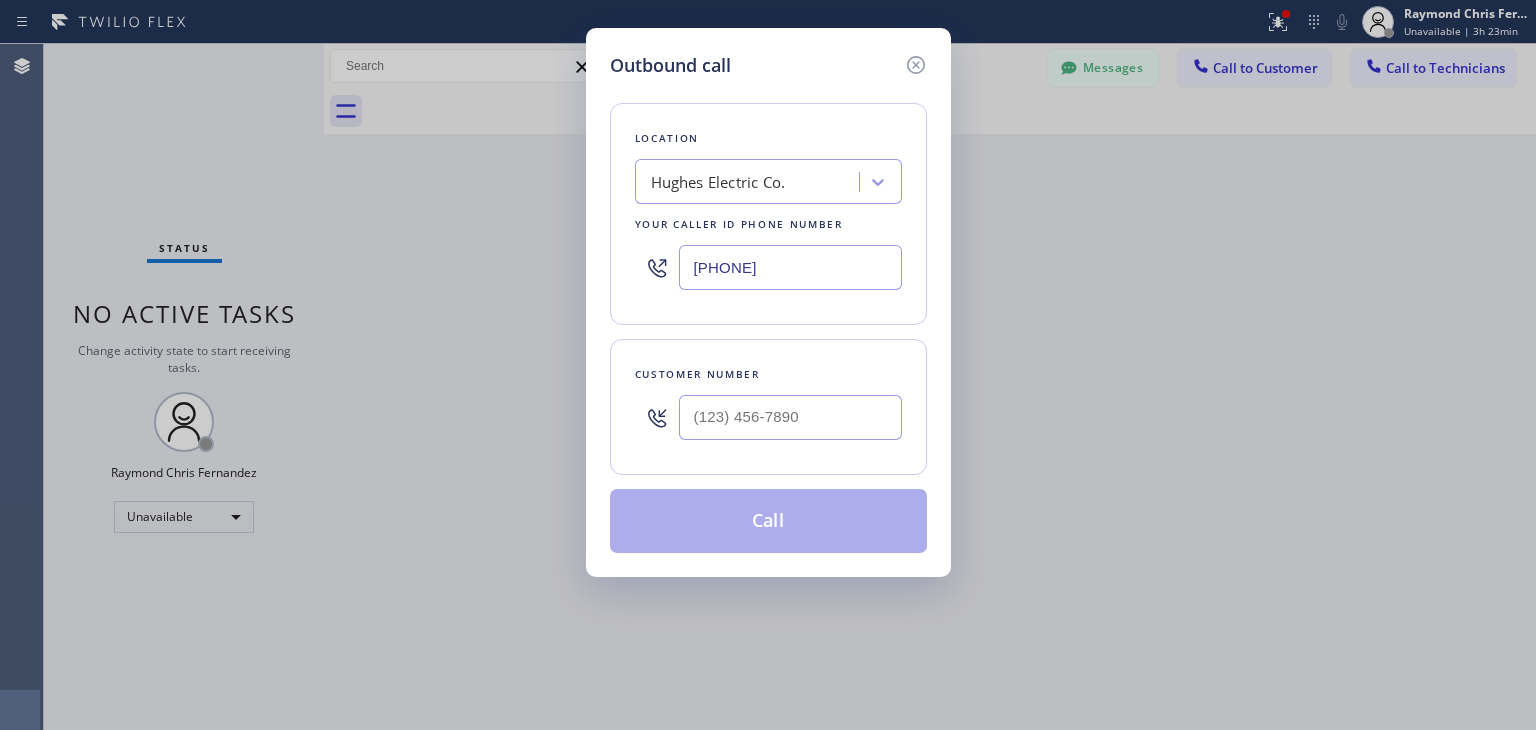 type on "[PHONE]" 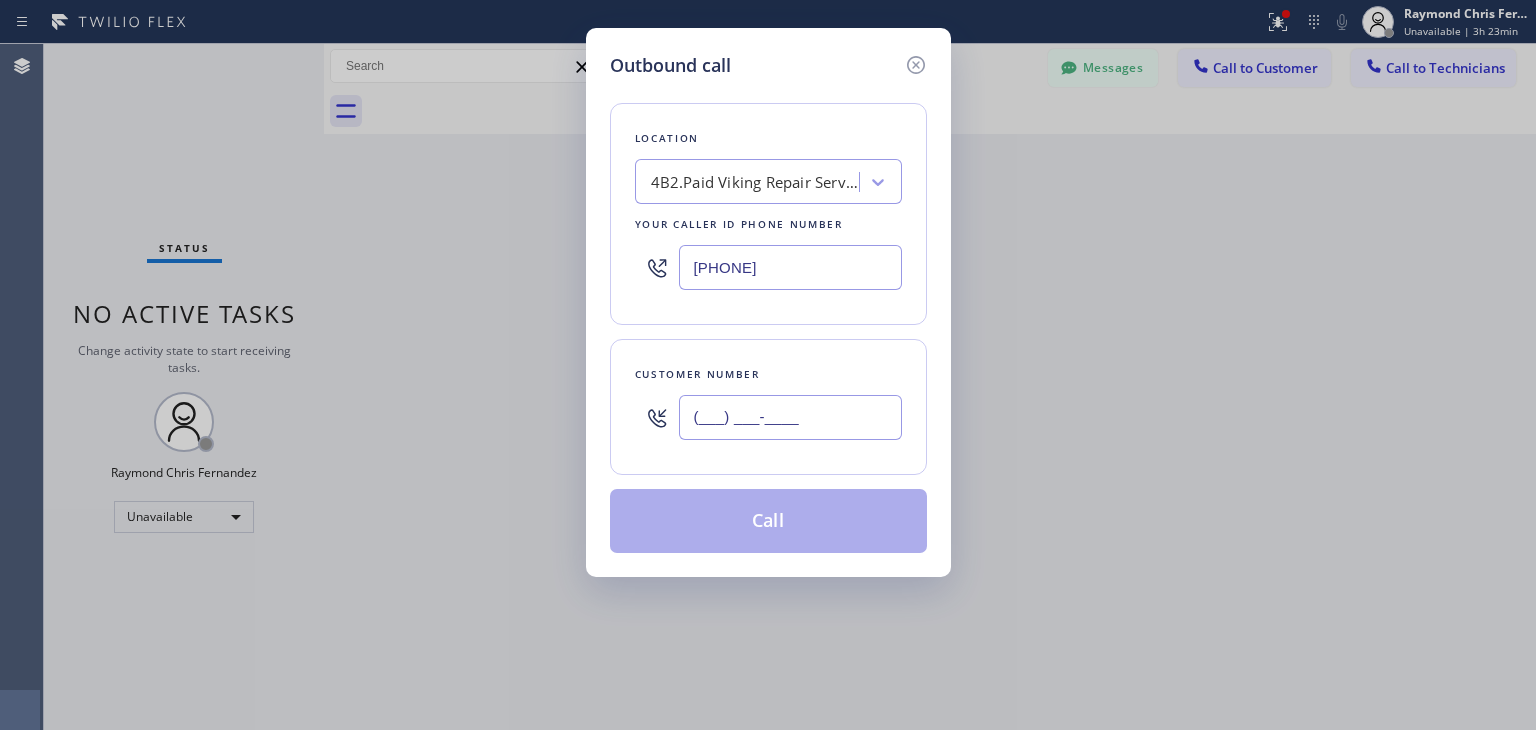 paste on "([PHONE])" 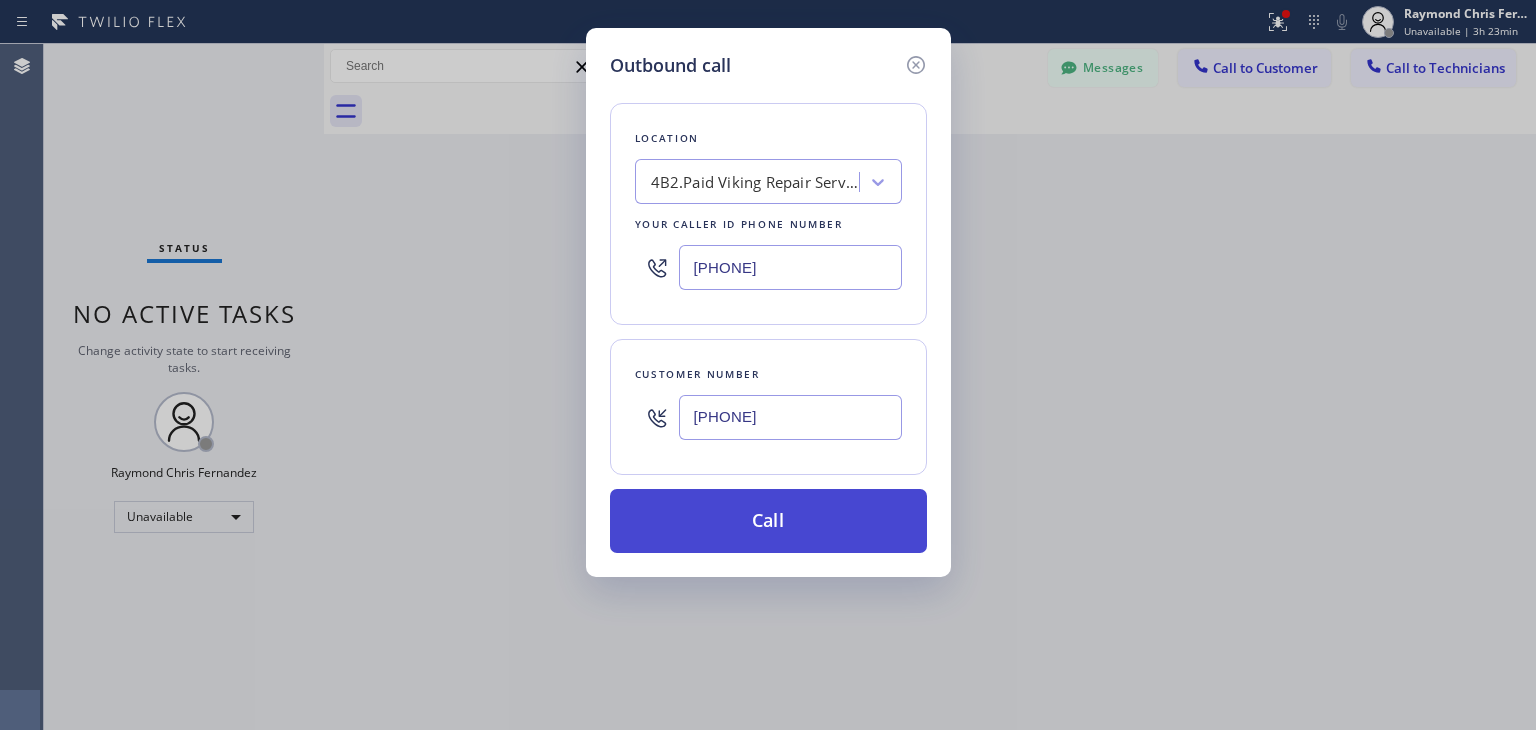 type on "[PHONE]" 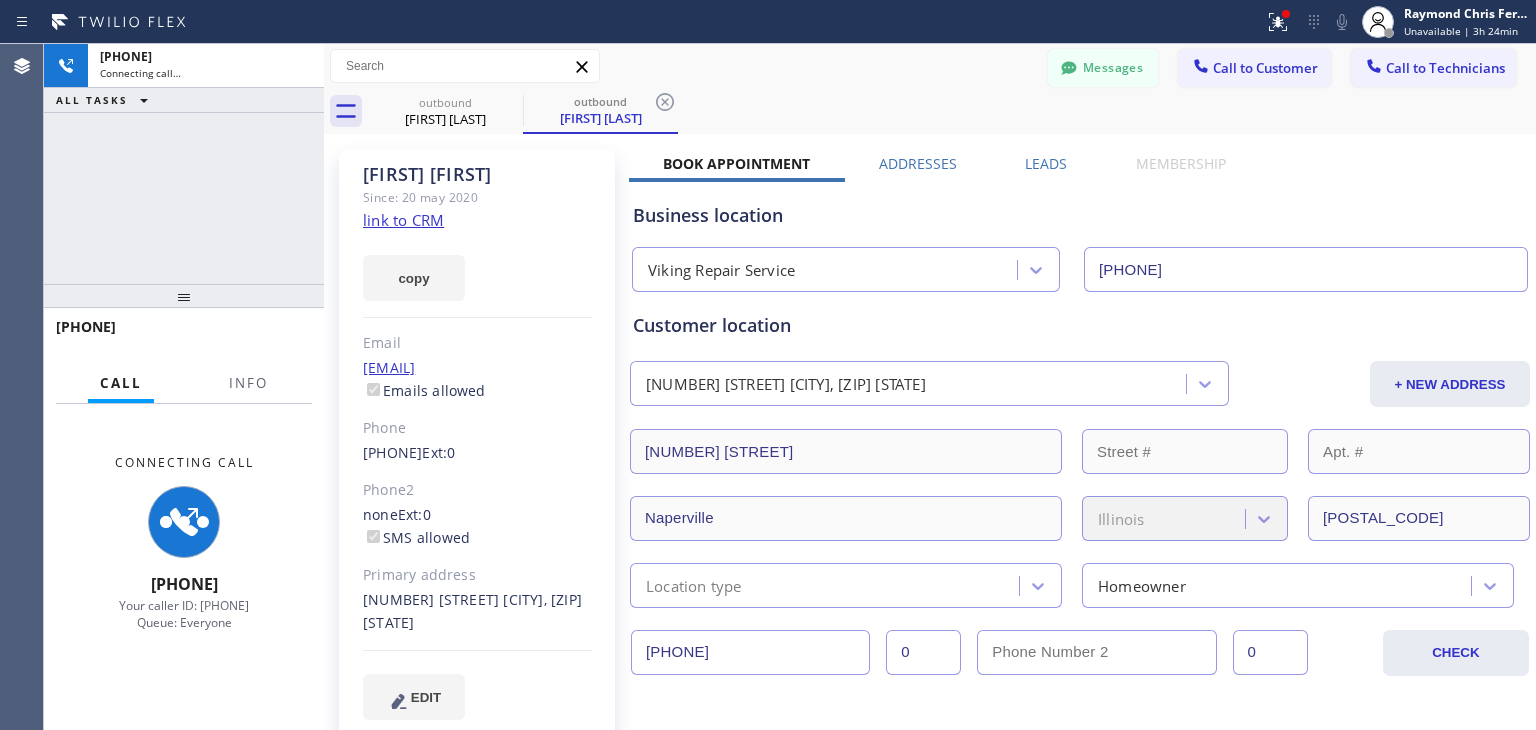 type on "[PHONE]" 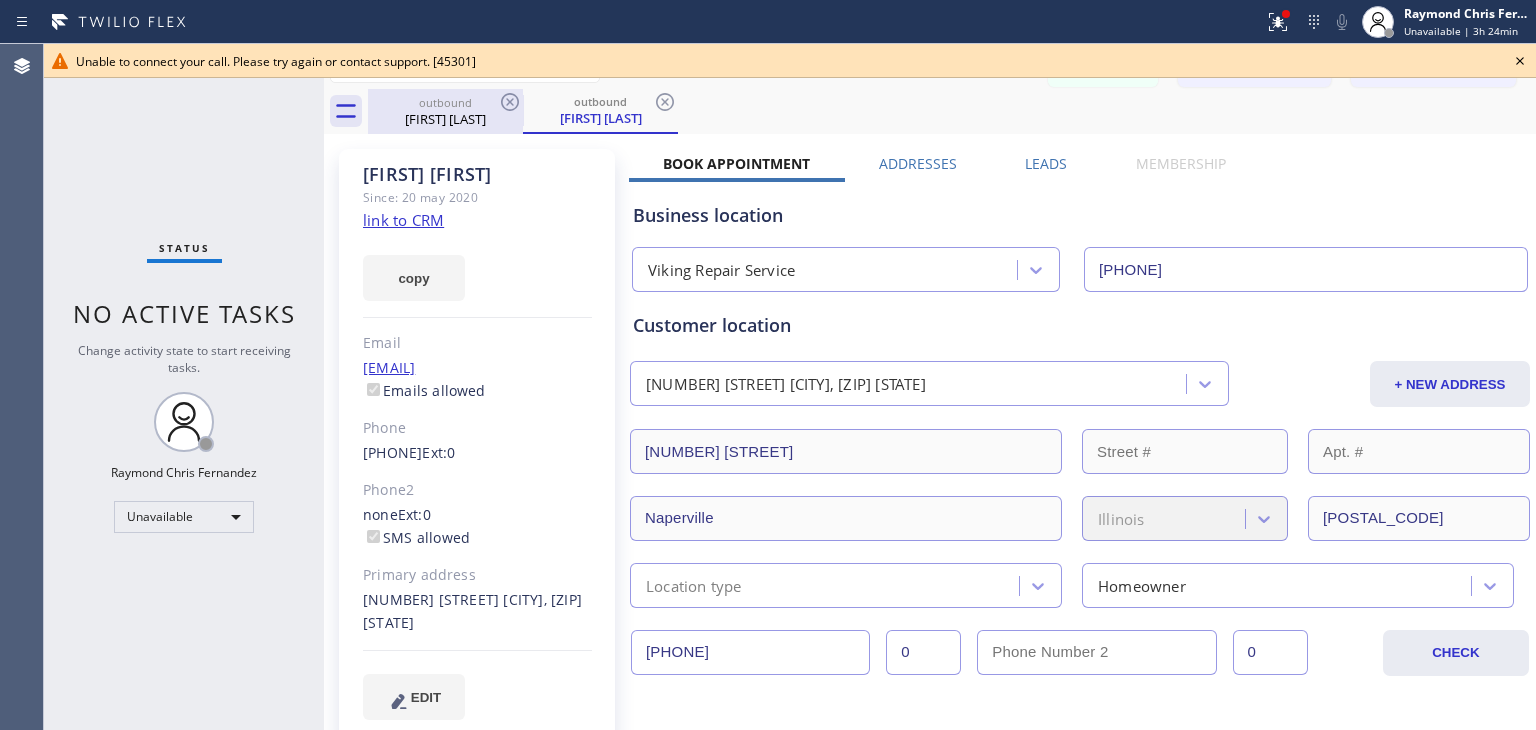 drag, startPoint x: 454, startPoint y: 105, endPoint x: 490, endPoint y: 105, distance: 36 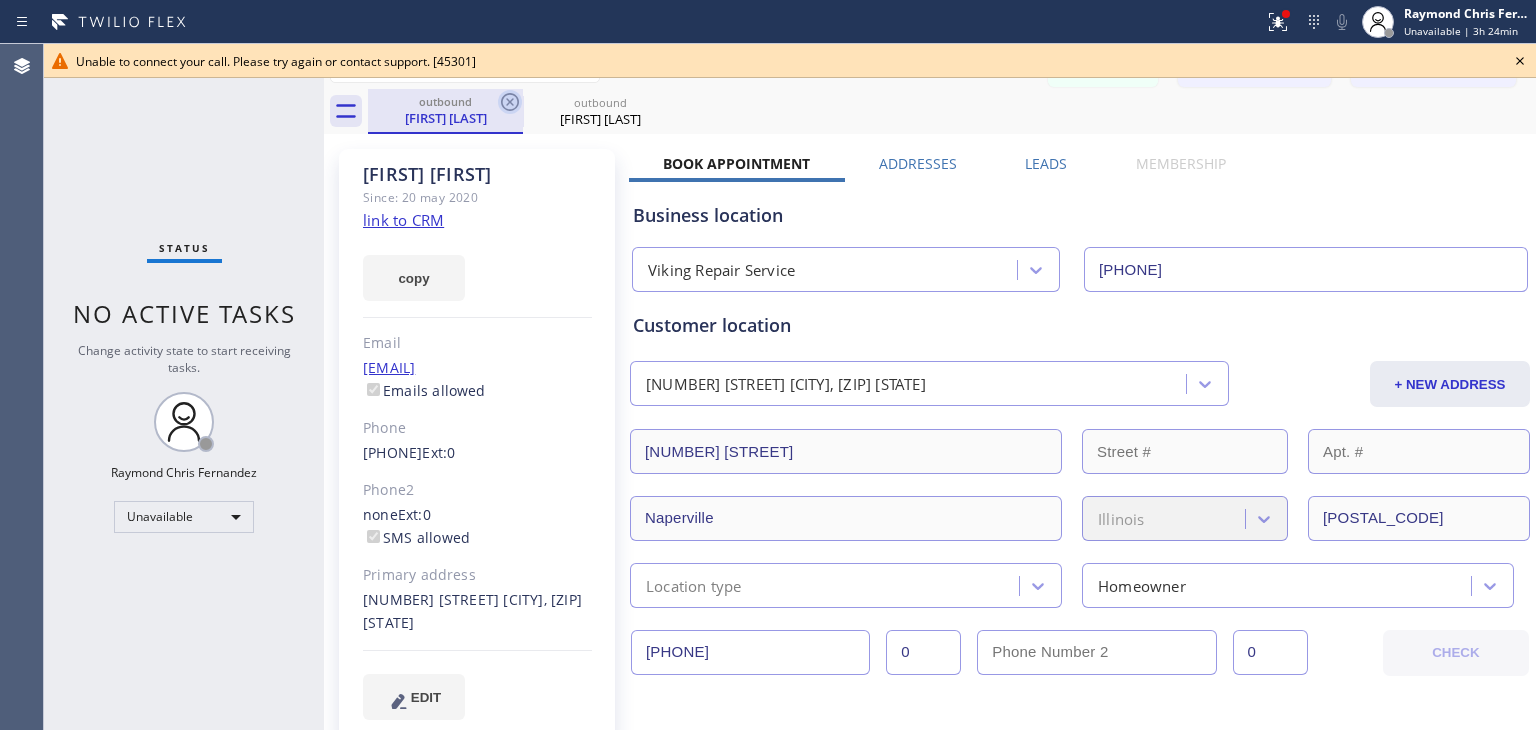 click 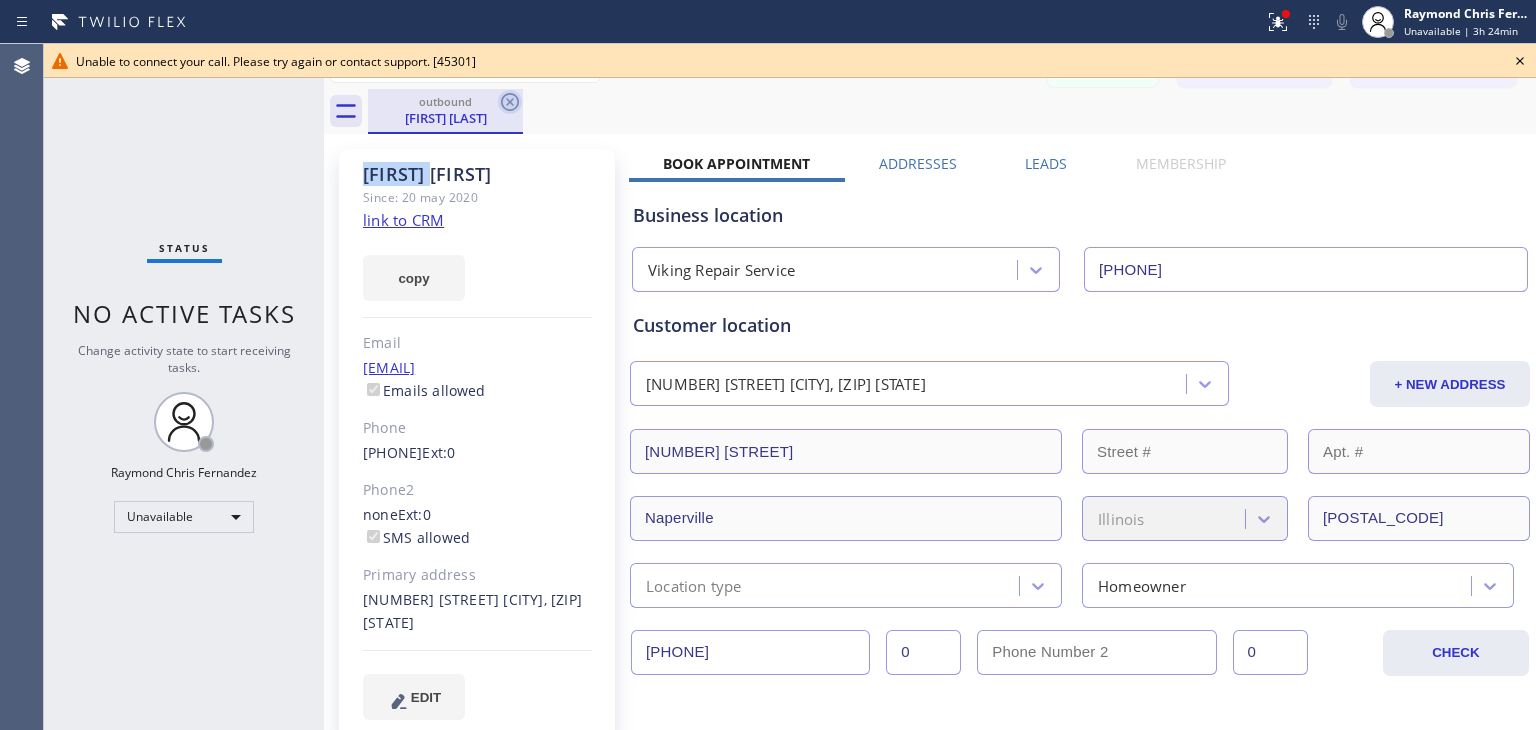 click 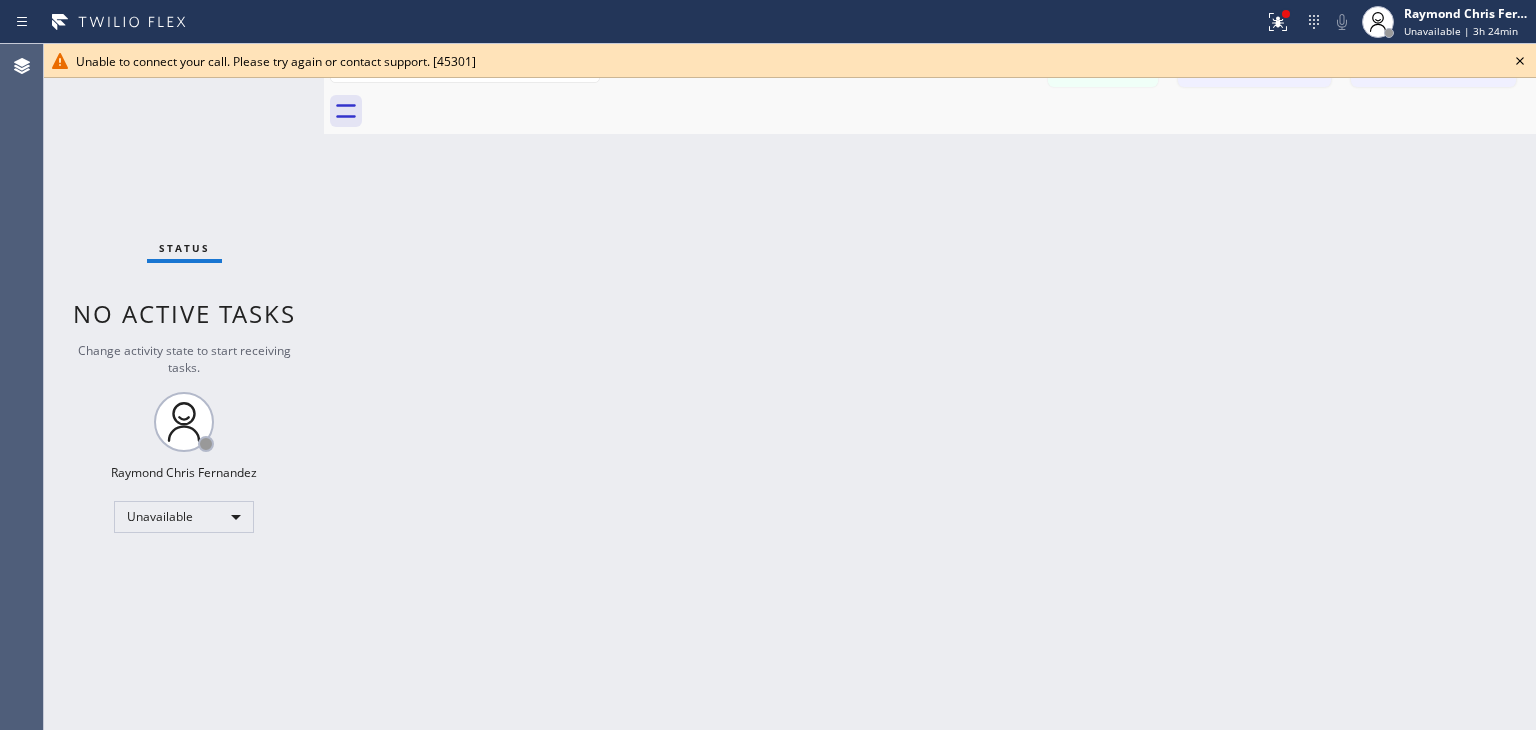click 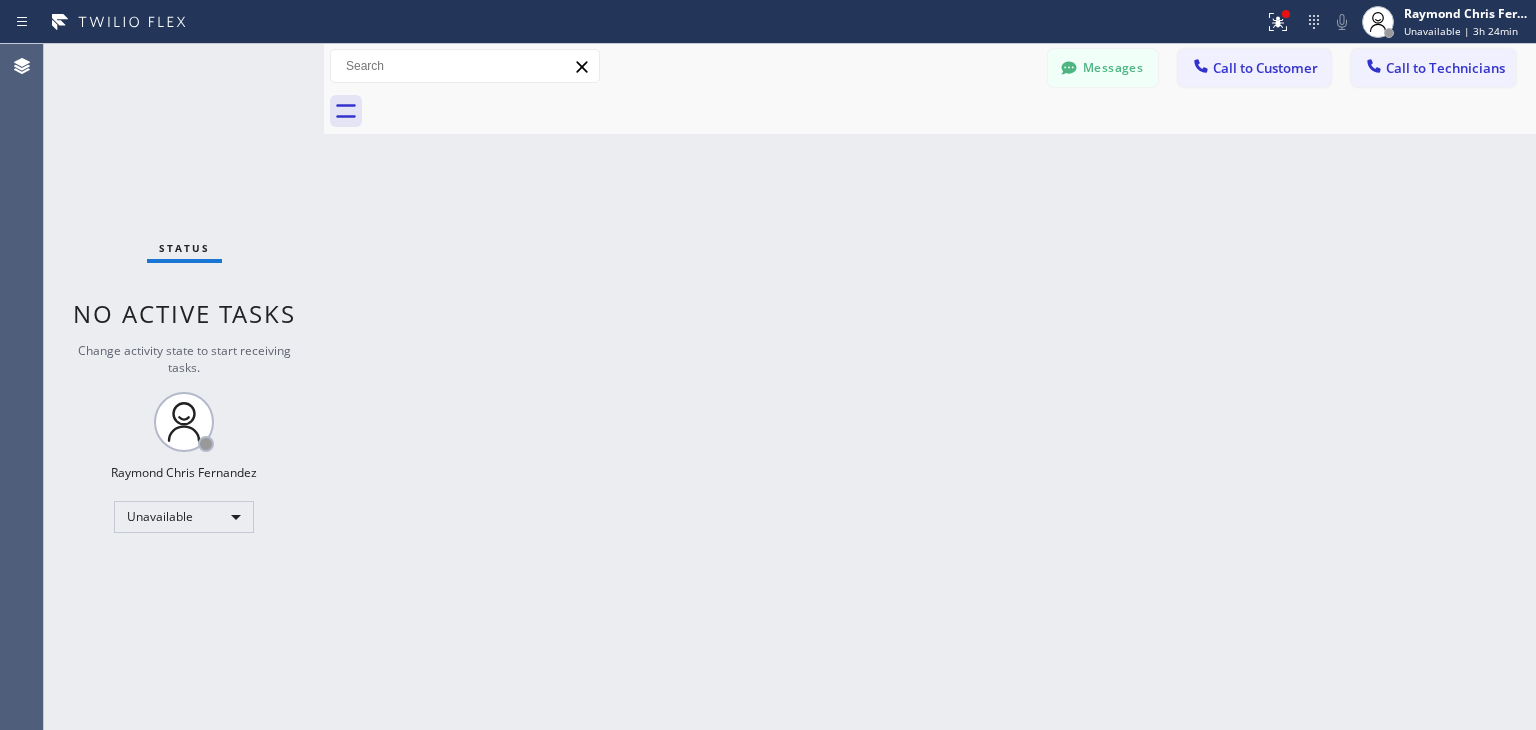 drag, startPoint x: 1100, startPoint y: 72, endPoint x: 456, endPoint y: 289, distance: 679.5771 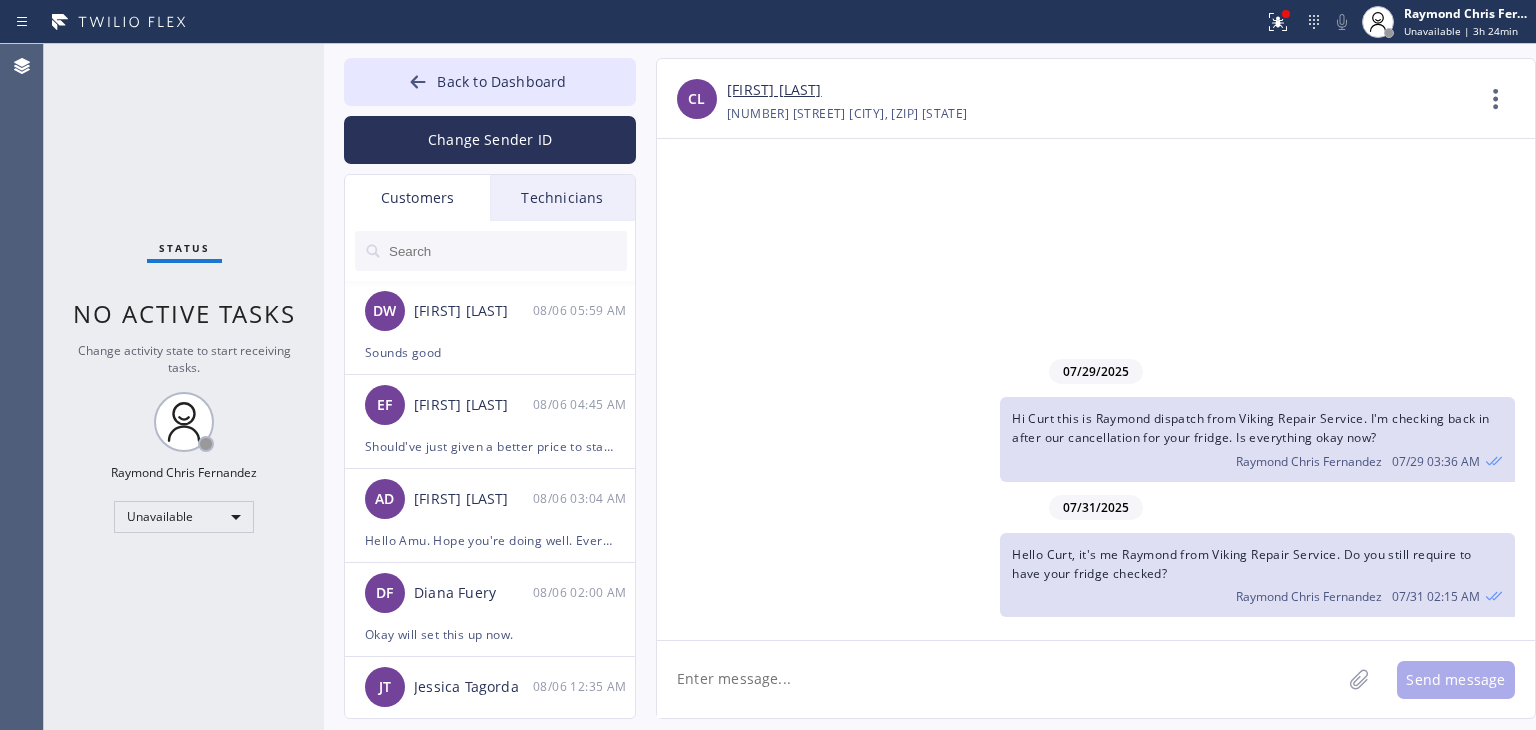 click at bounding box center (507, 251) 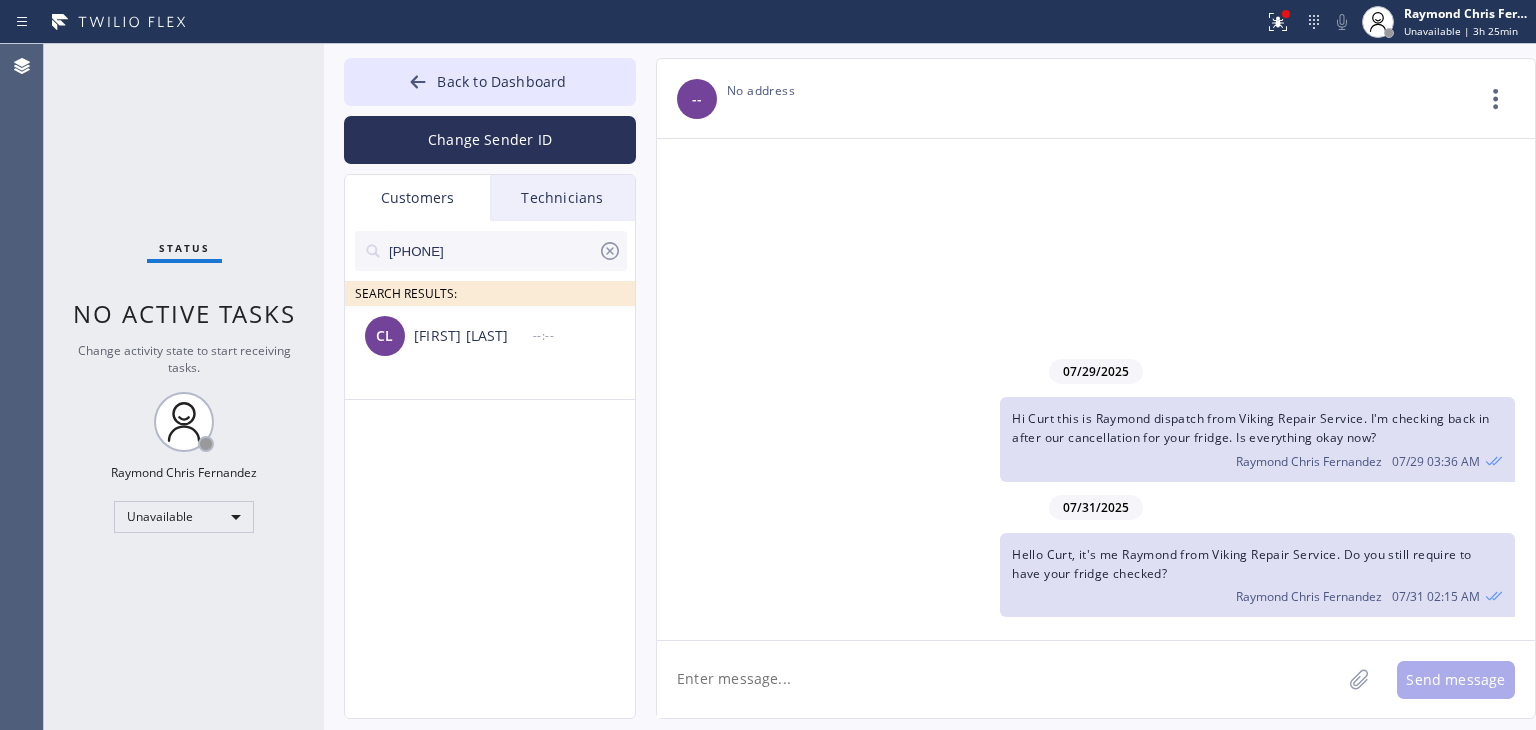 click on "CL [FIRST] [LAST] --:--" at bounding box center [491, 375] 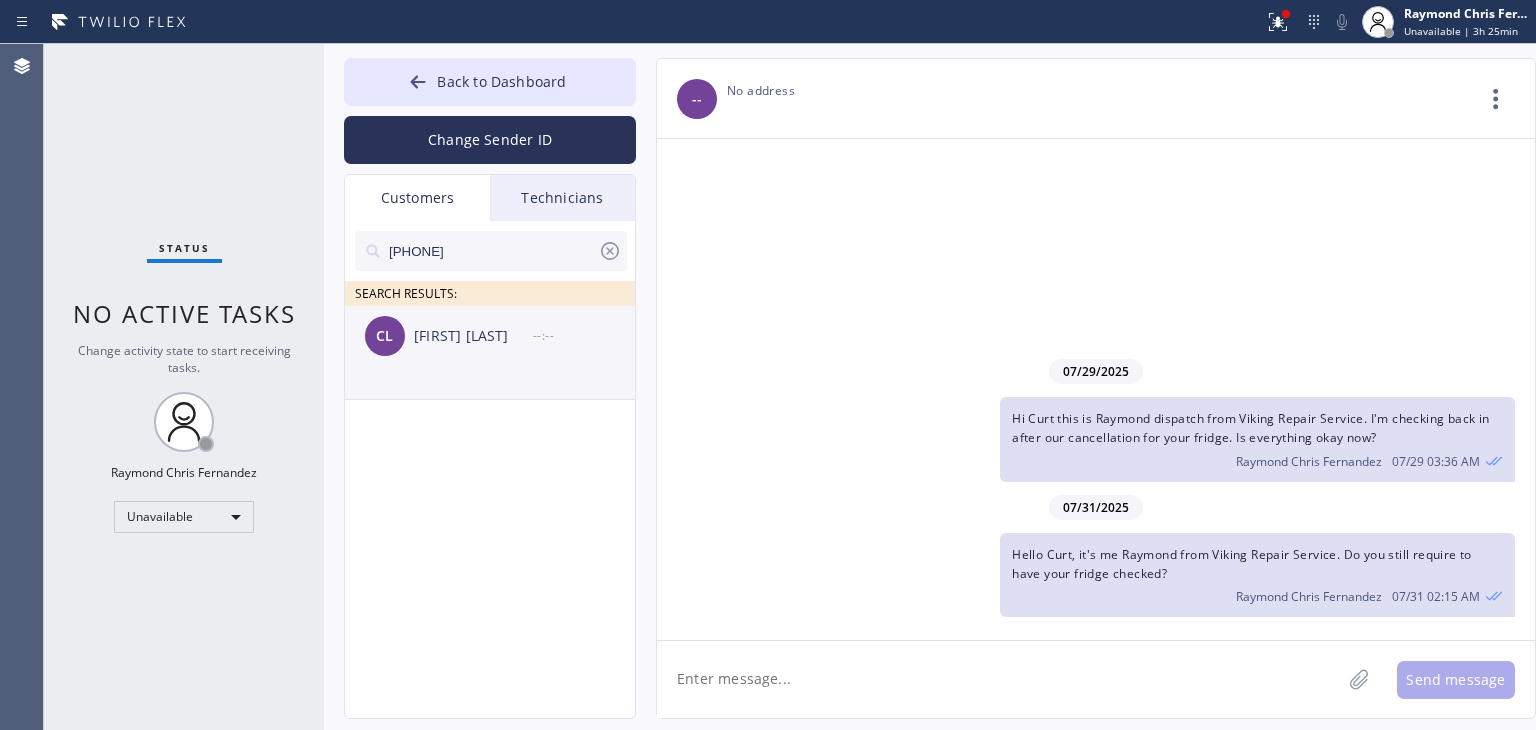 click on "CL [FIRST] [LAST] --:--" at bounding box center (491, 336) 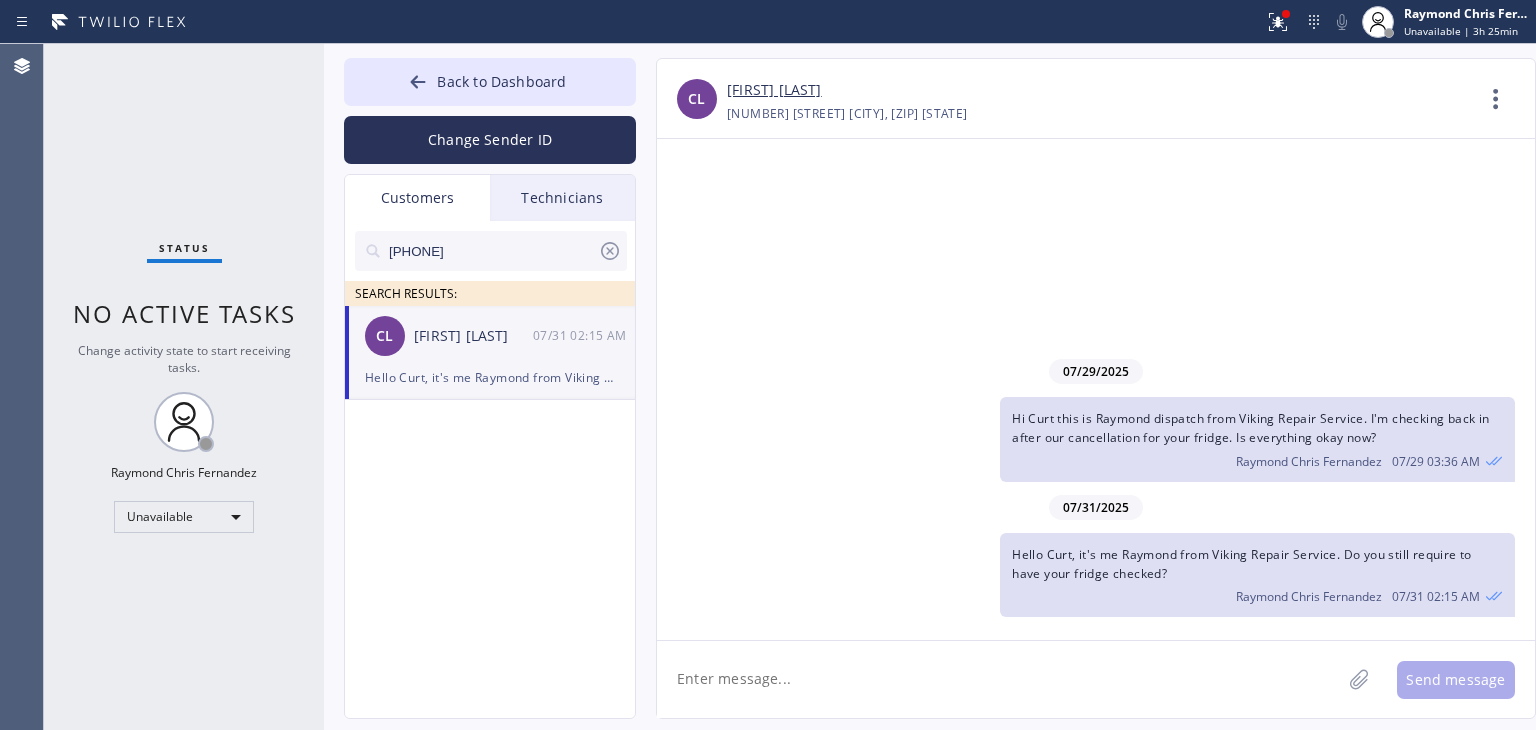 click 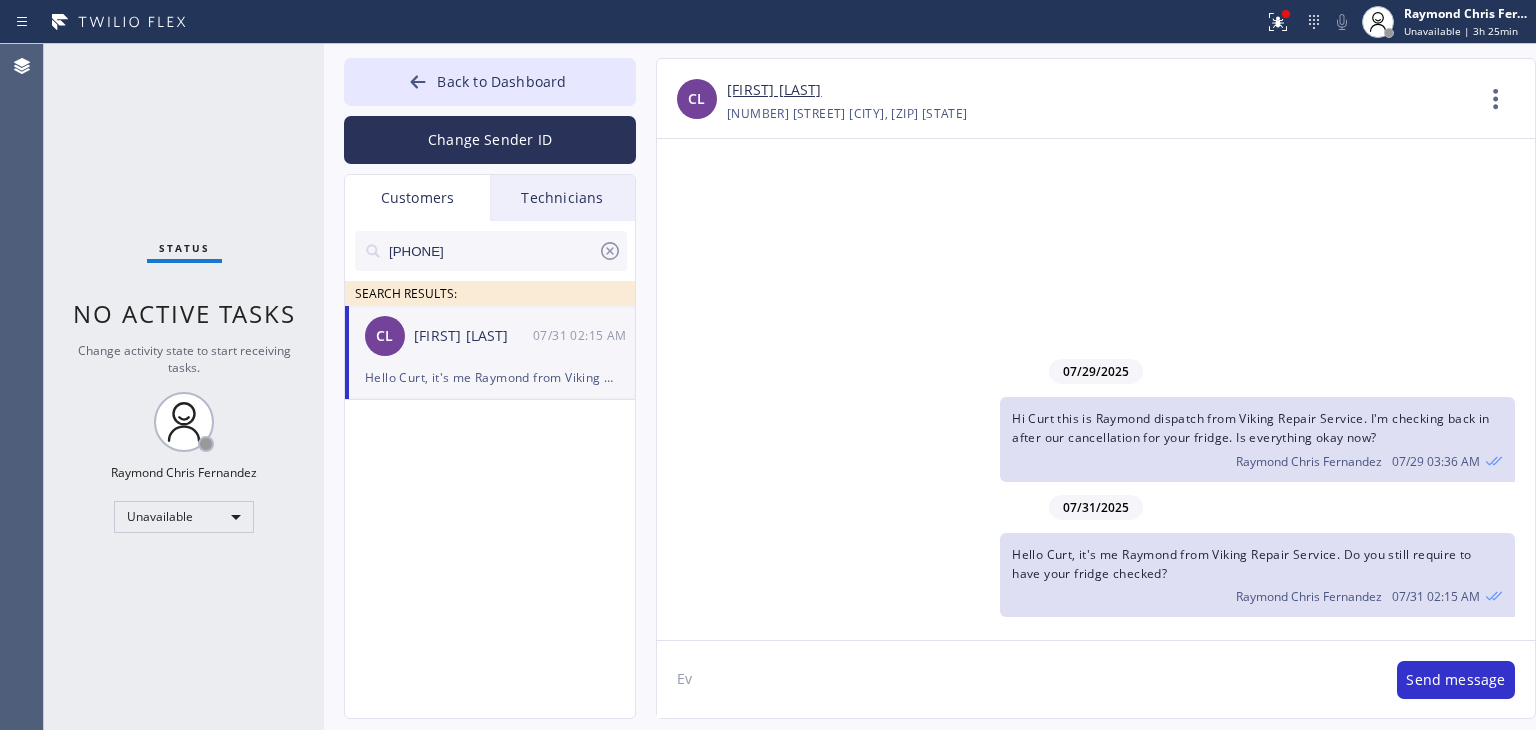type on "E" 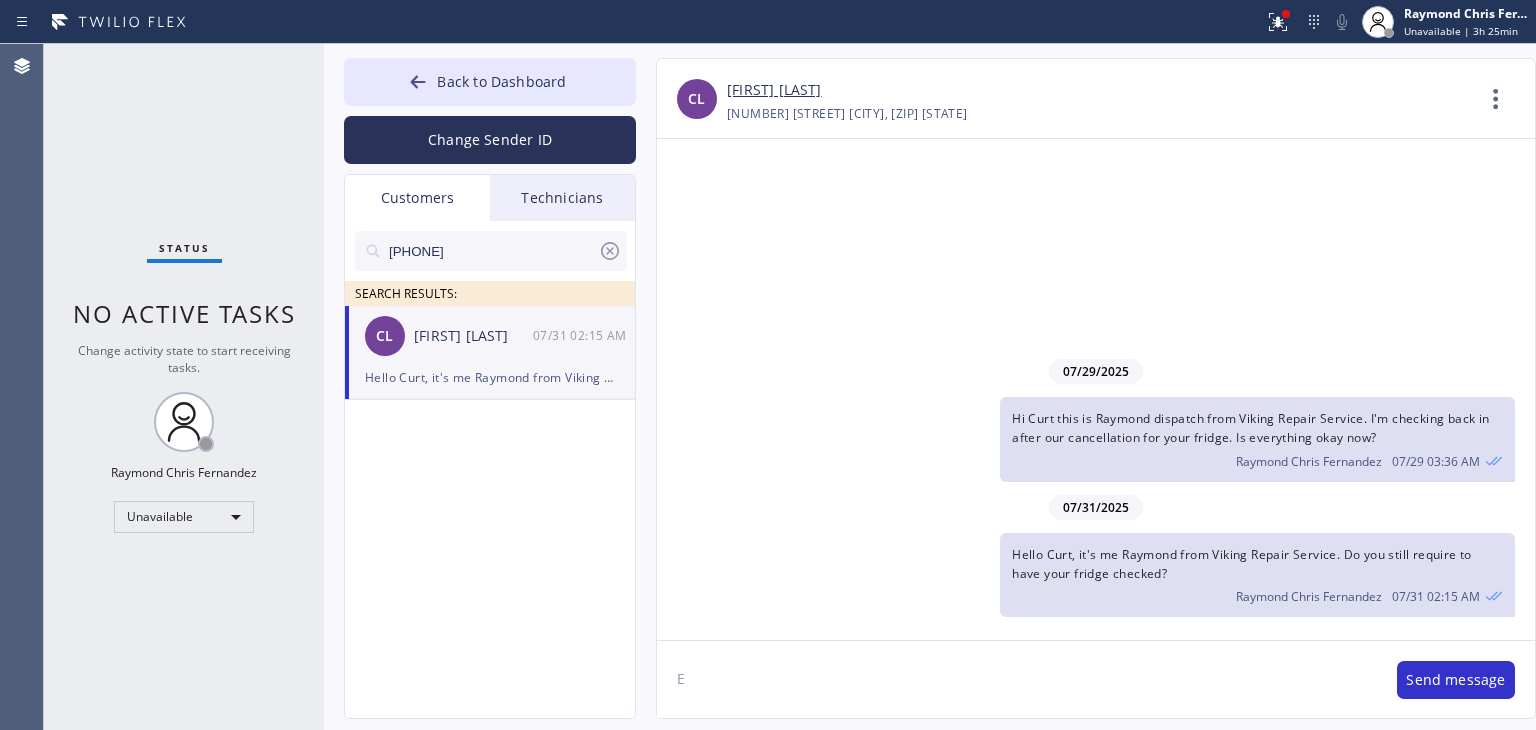 type 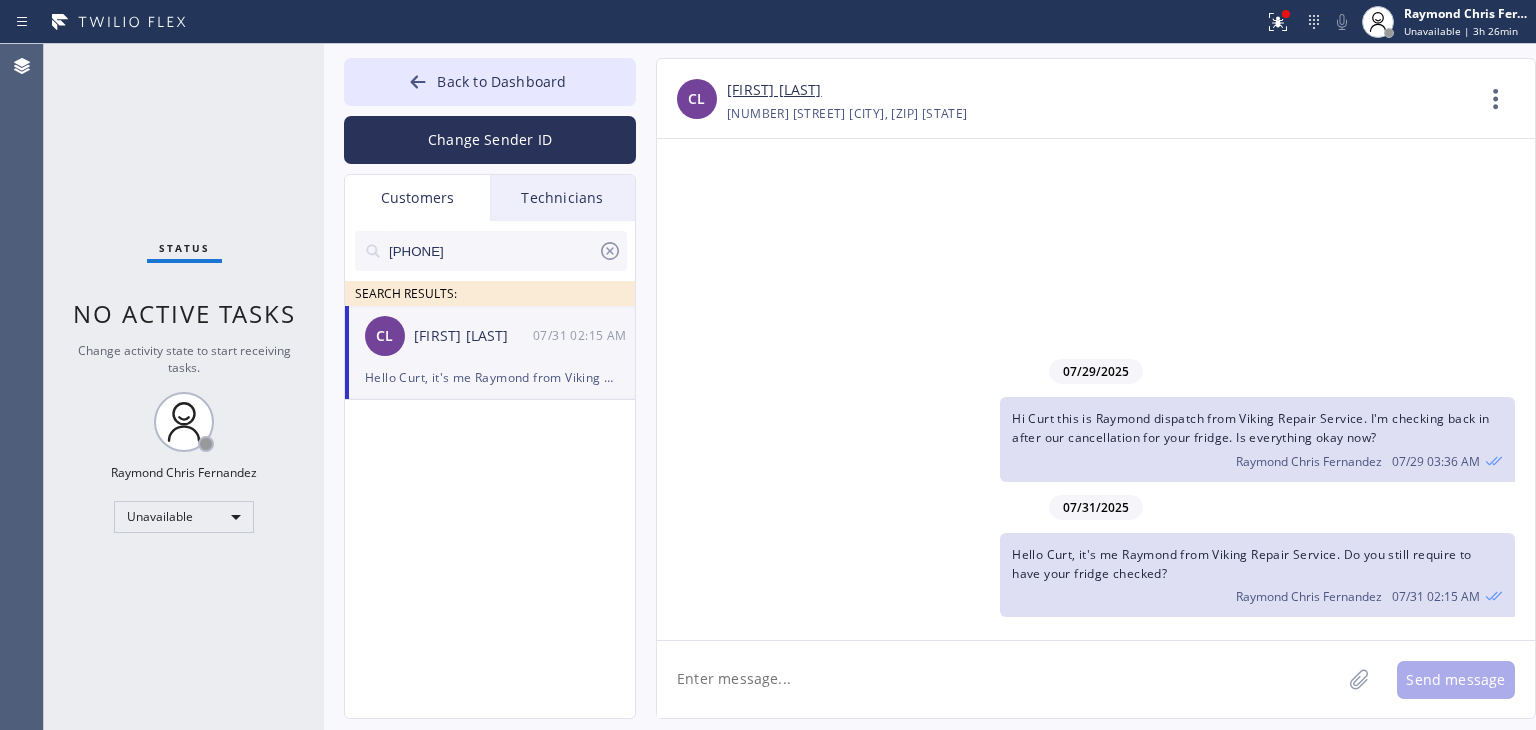 click on "Hi Curt this is Raymond dispatch from Viking Repair Service. I'm checking back in after our cancellation for your fridge. Is everything okay now?" at bounding box center [1250, 428] 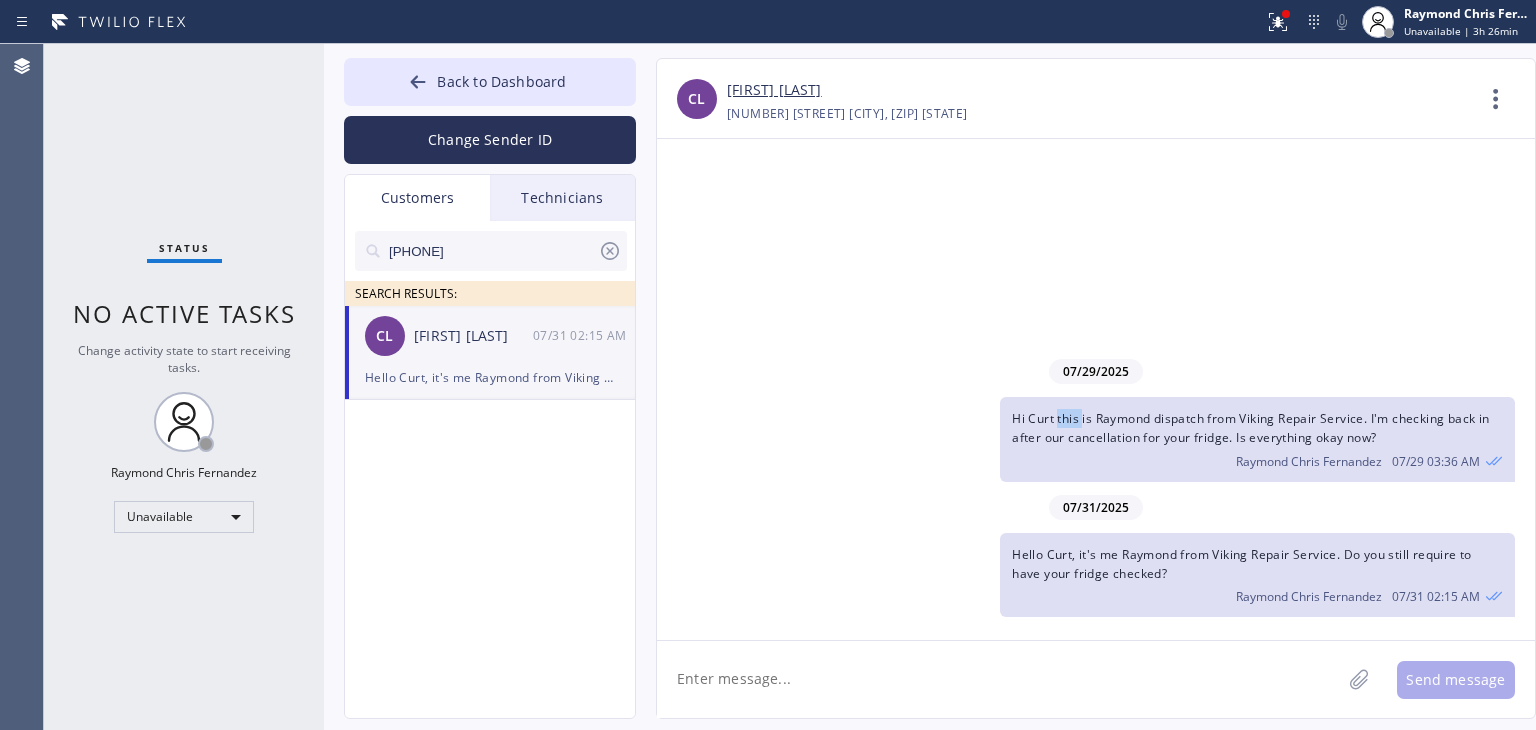 click on "Hi Curt this is Raymond dispatch from Viking Repair Service. I'm checking back in after our cancellation for your fridge. Is everything okay now?" at bounding box center (1250, 428) 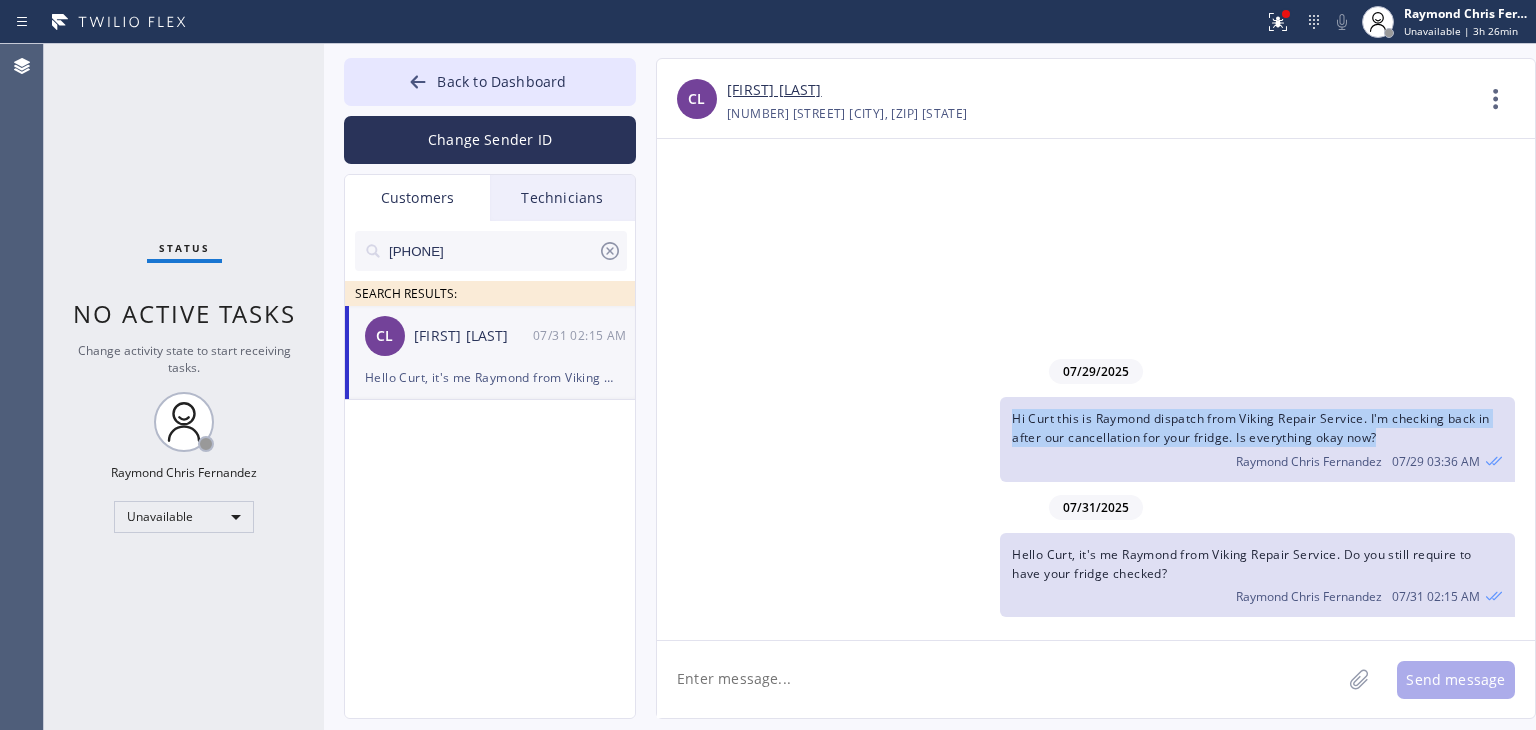 click on "Hi Curt this is Raymond dispatch from Viking Repair Service. I'm checking back in after our cancellation for your fridge. Is everything okay now?" at bounding box center [1250, 428] 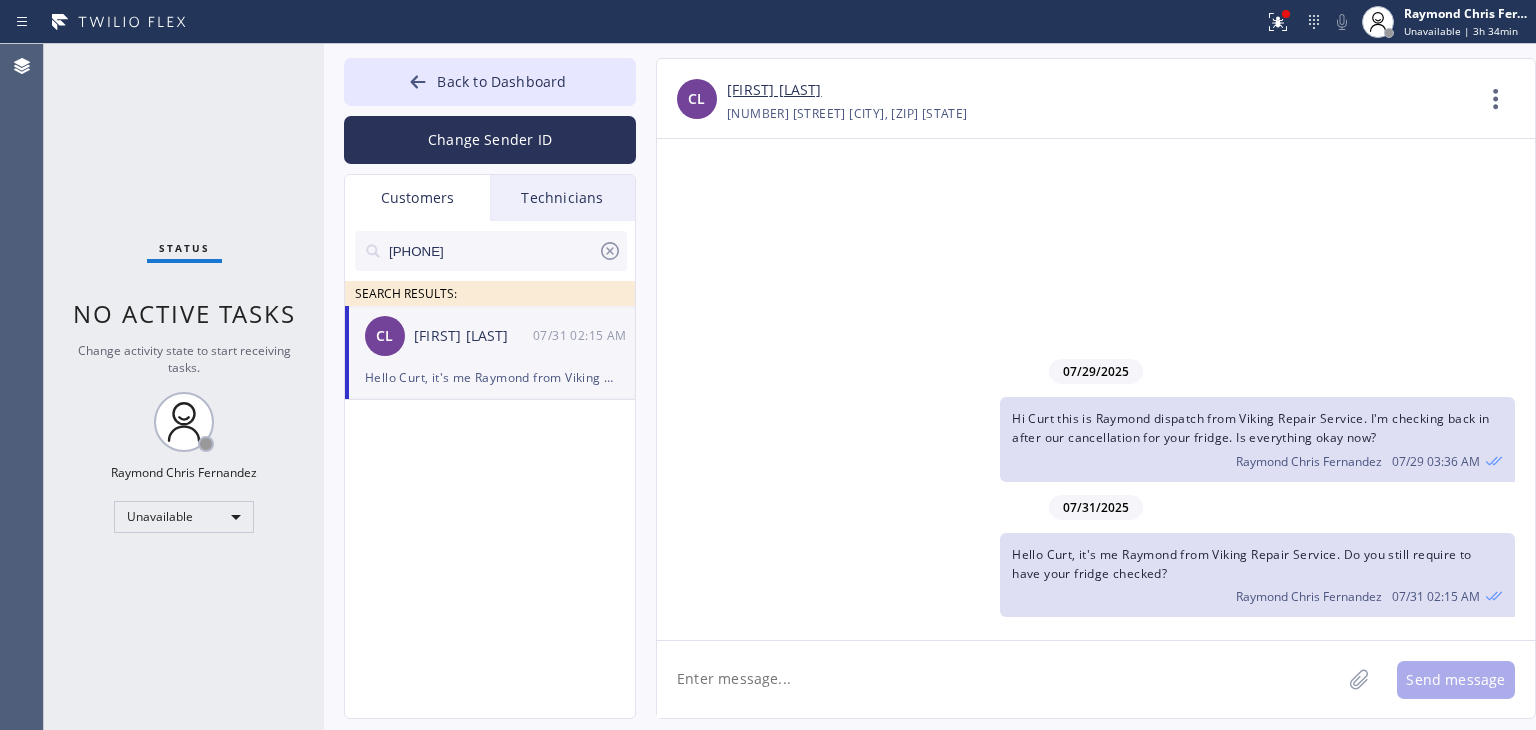 click on "[FIRST] [LAST]" at bounding box center [473, 336] 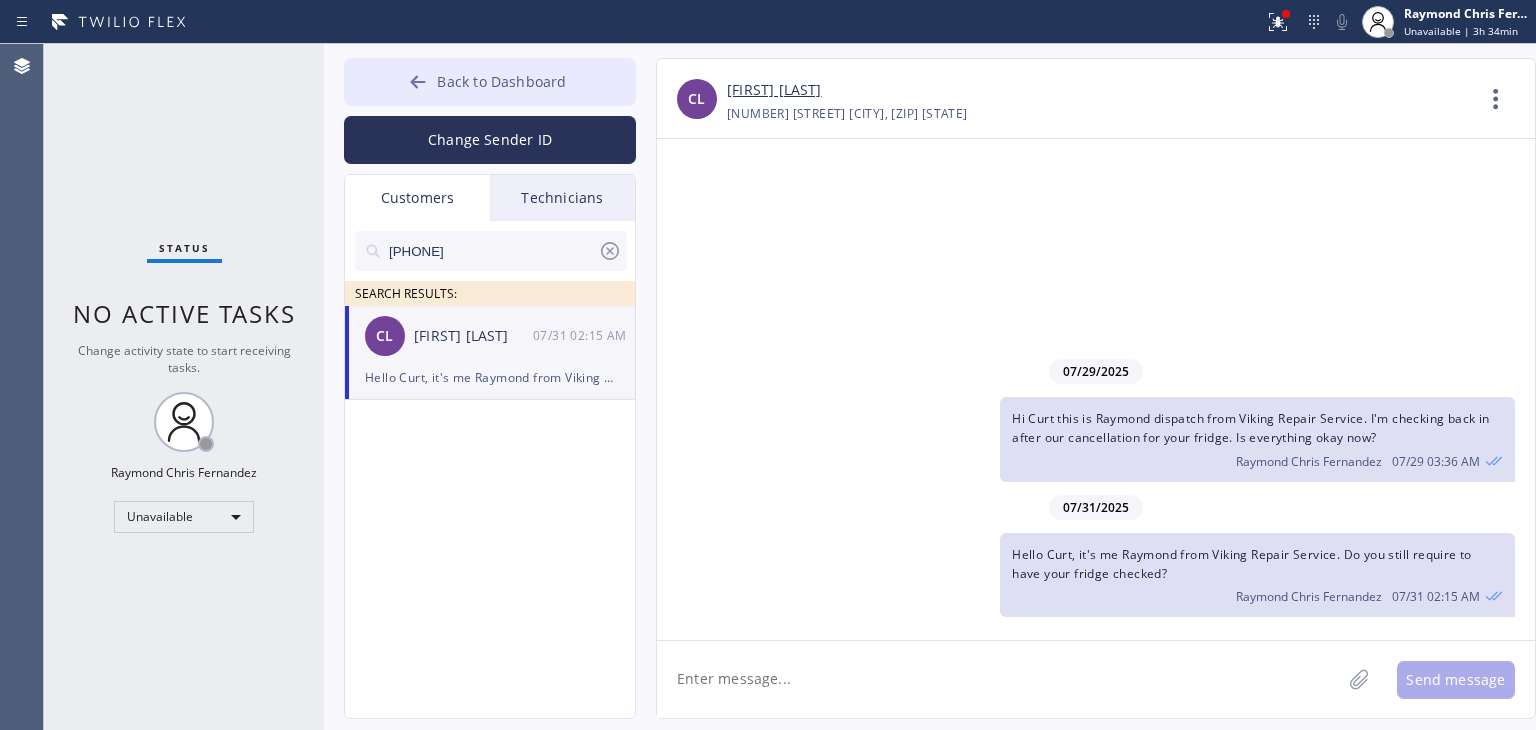 click on "Back to Dashboard" at bounding box center (501, 81) 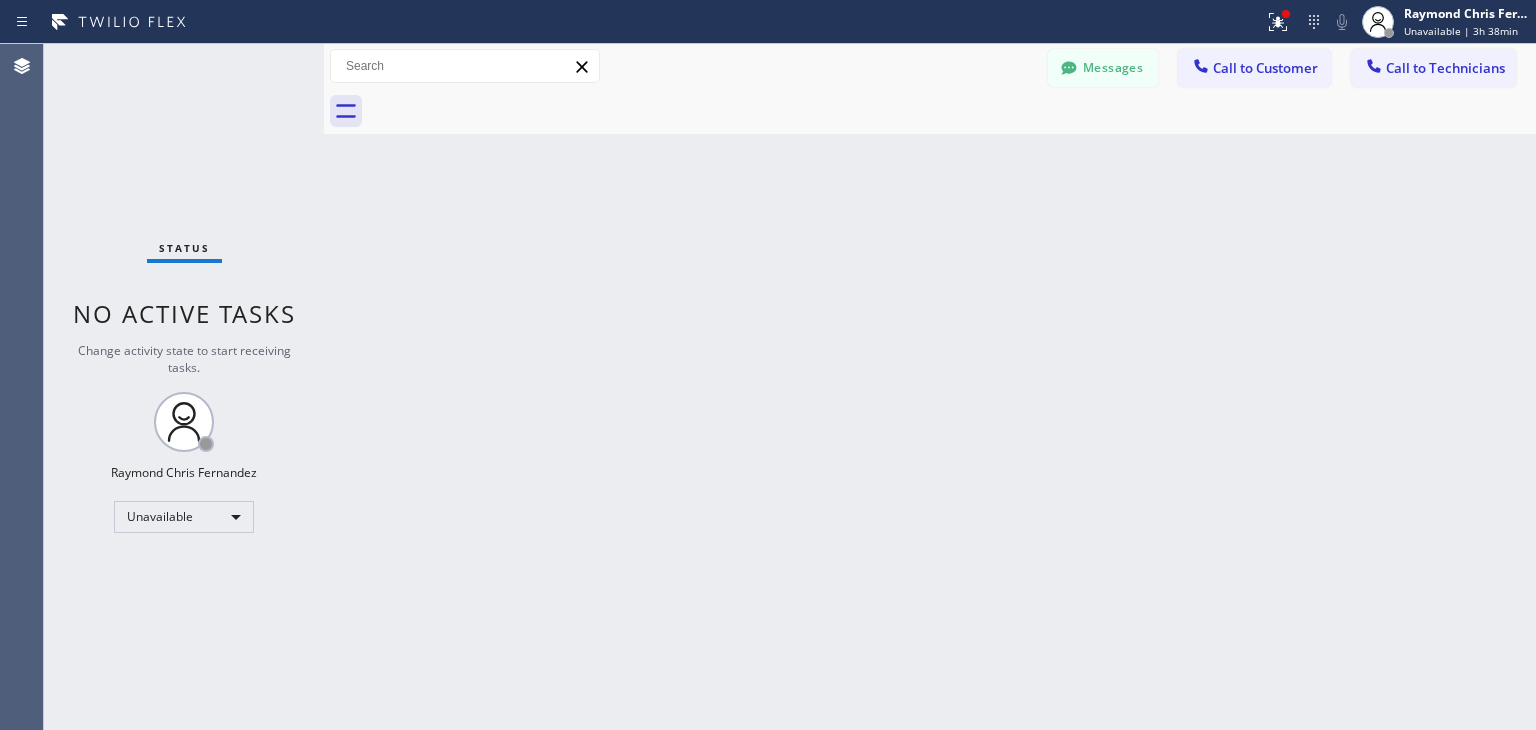 drag, startPoint x: 1213, startPoint y: 66, endPoint x: 1091, endPoint y: 113, distance: 130.7402 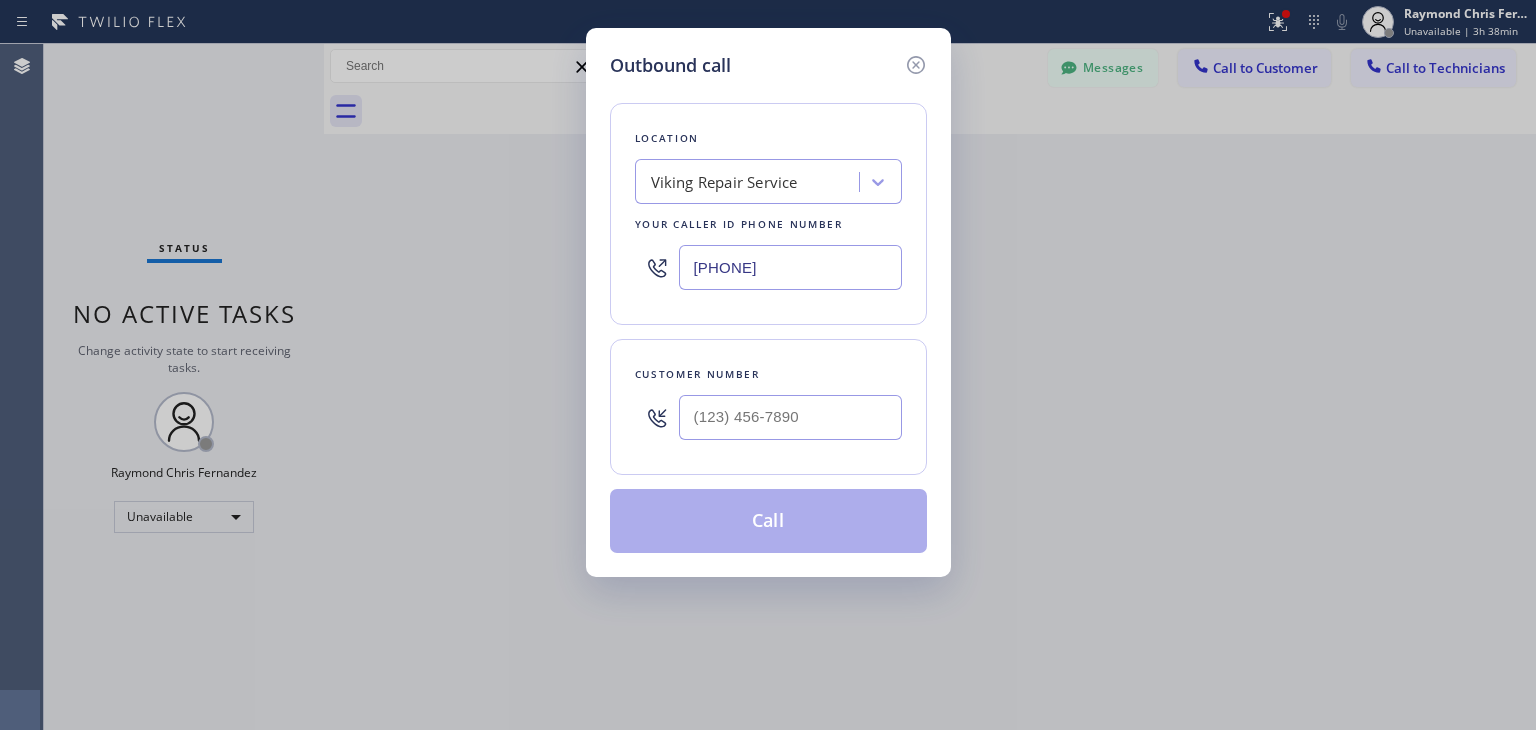 click on "[PHONE]" at bounding box center (790, 267) 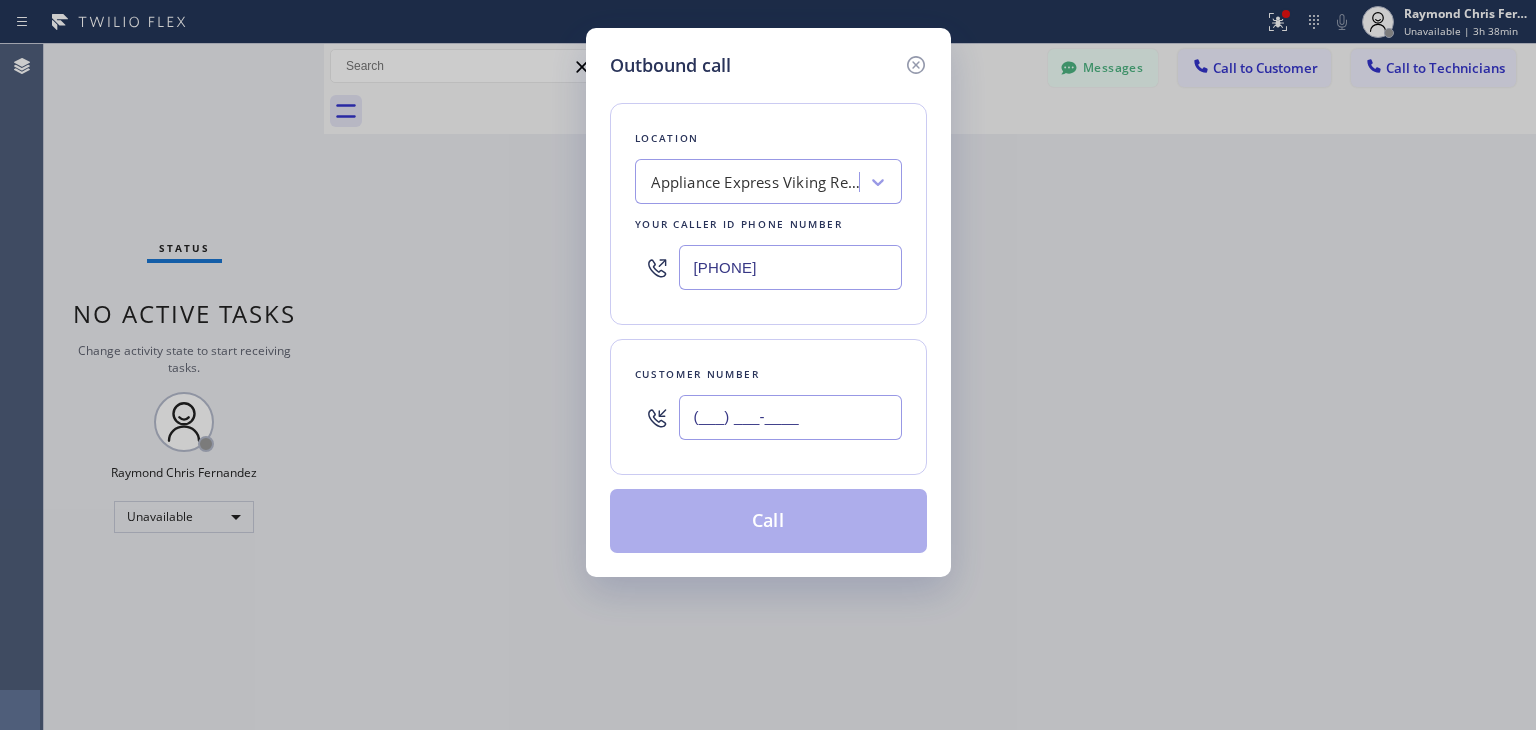 paste on "([PHONE])" 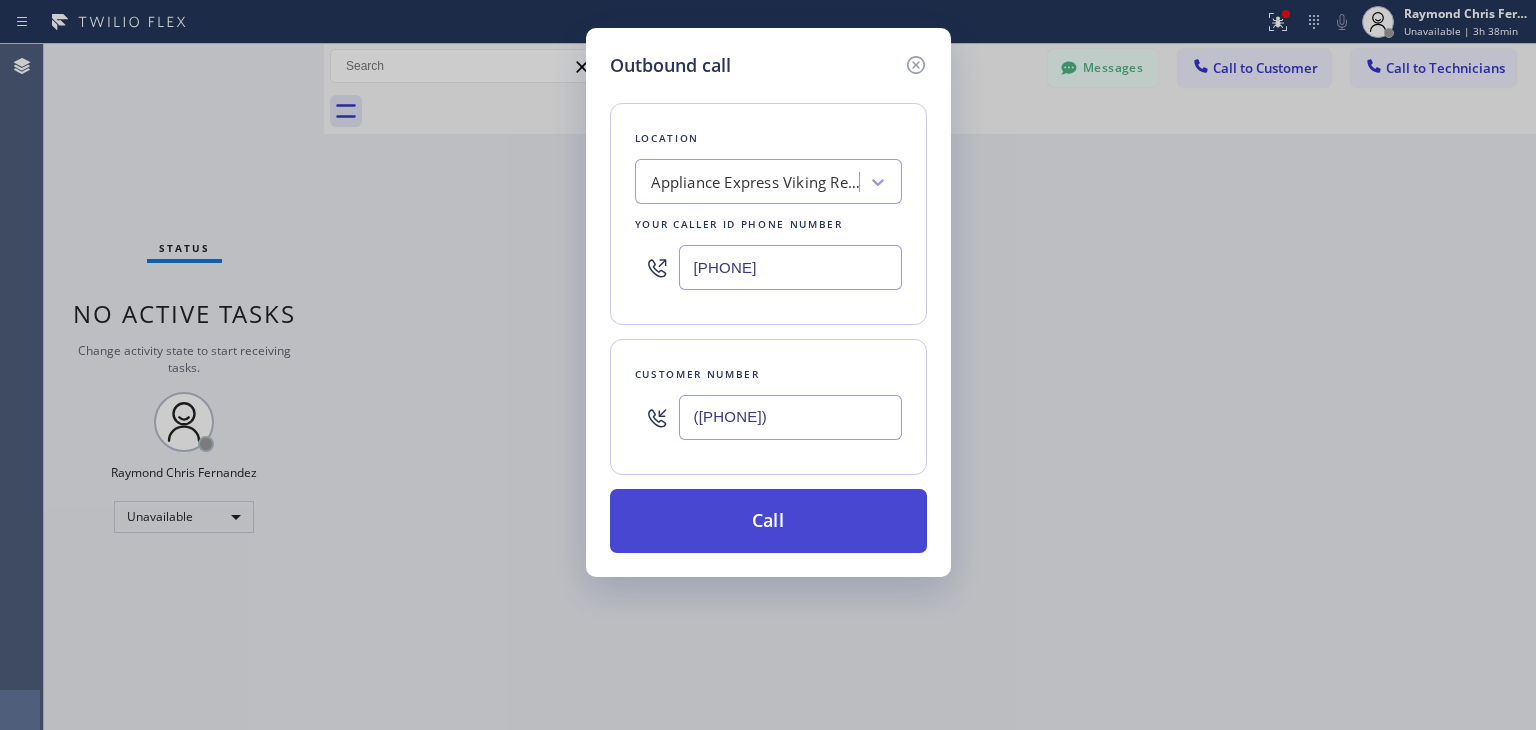 type on "([PHONE])" 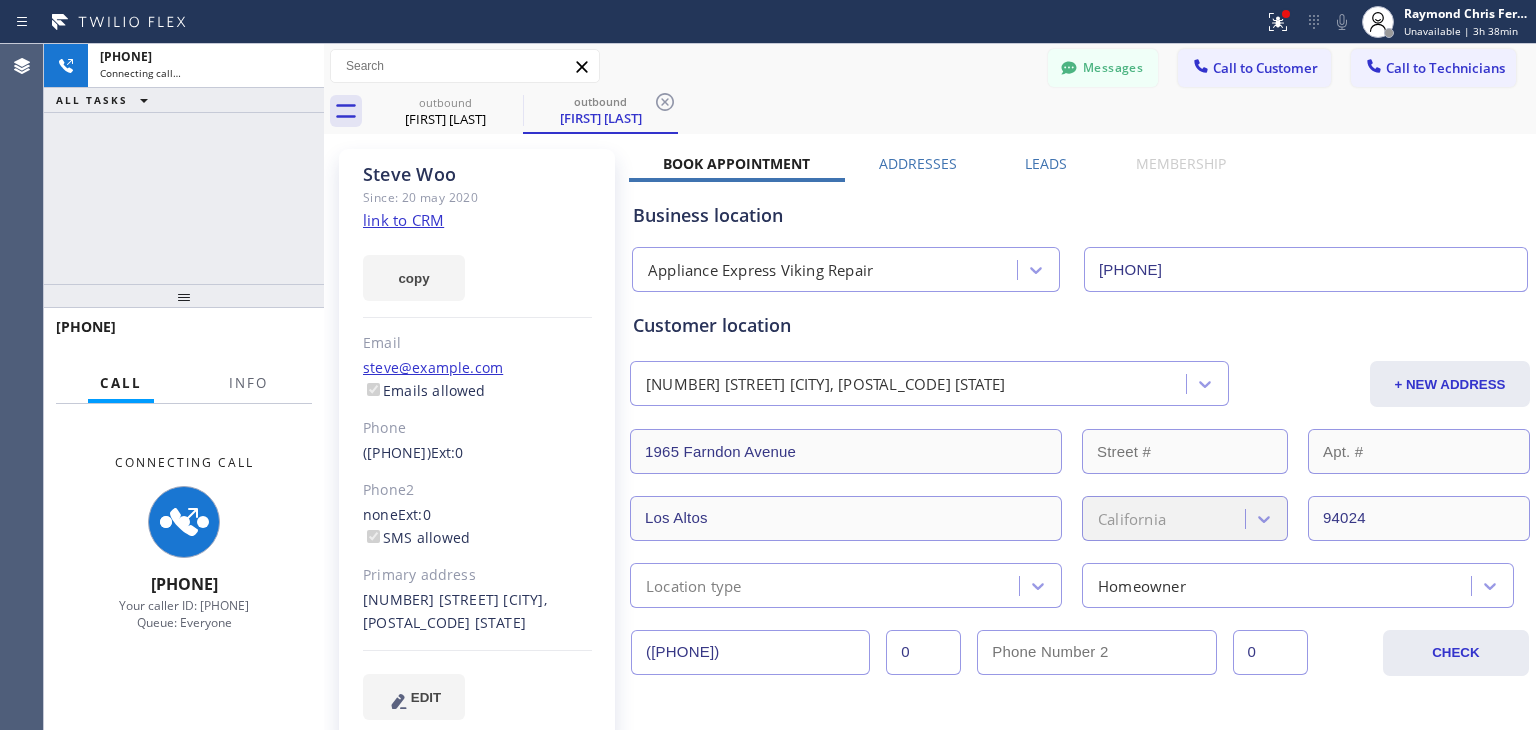 type on "[PHONE]" 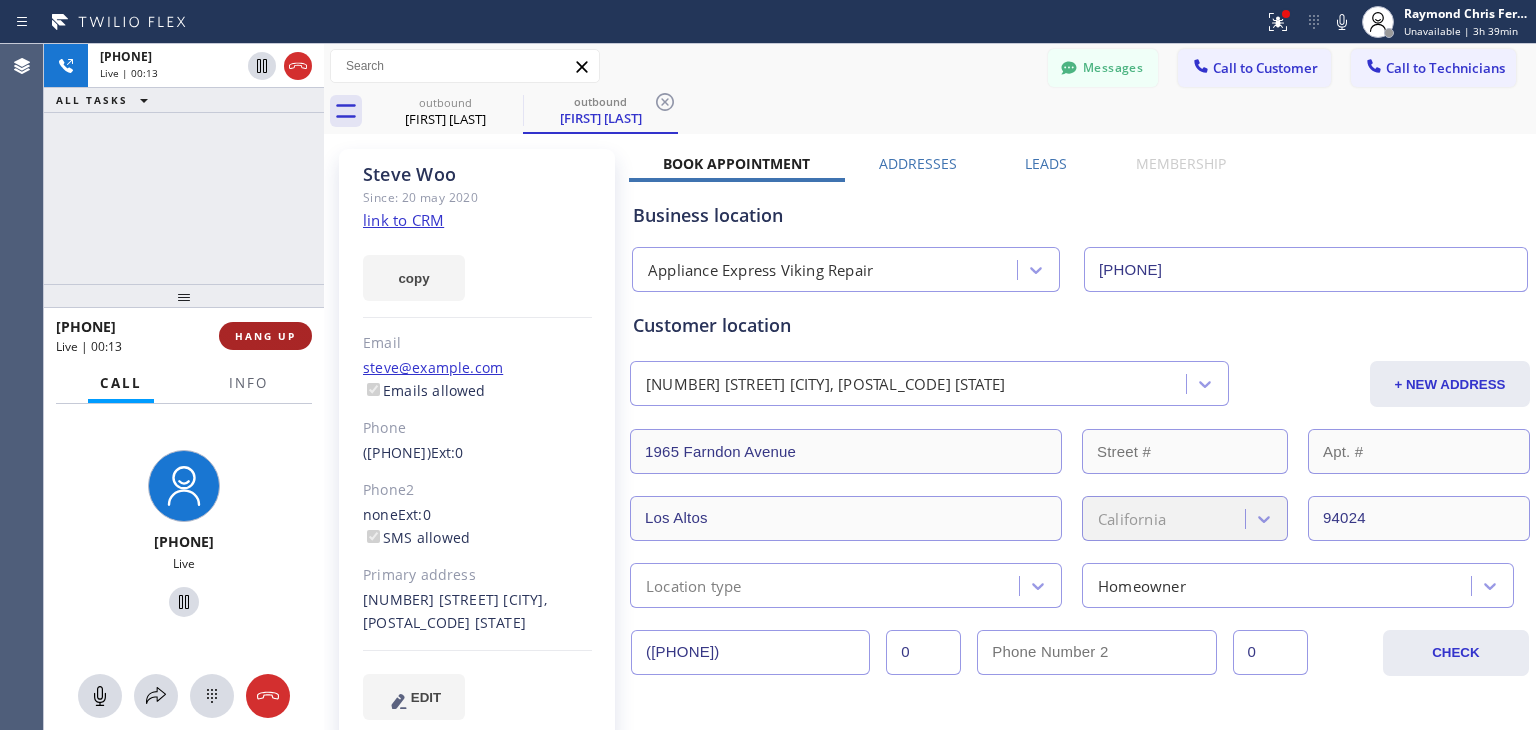 click on "HANG UP" at bounding box center (265, 336) 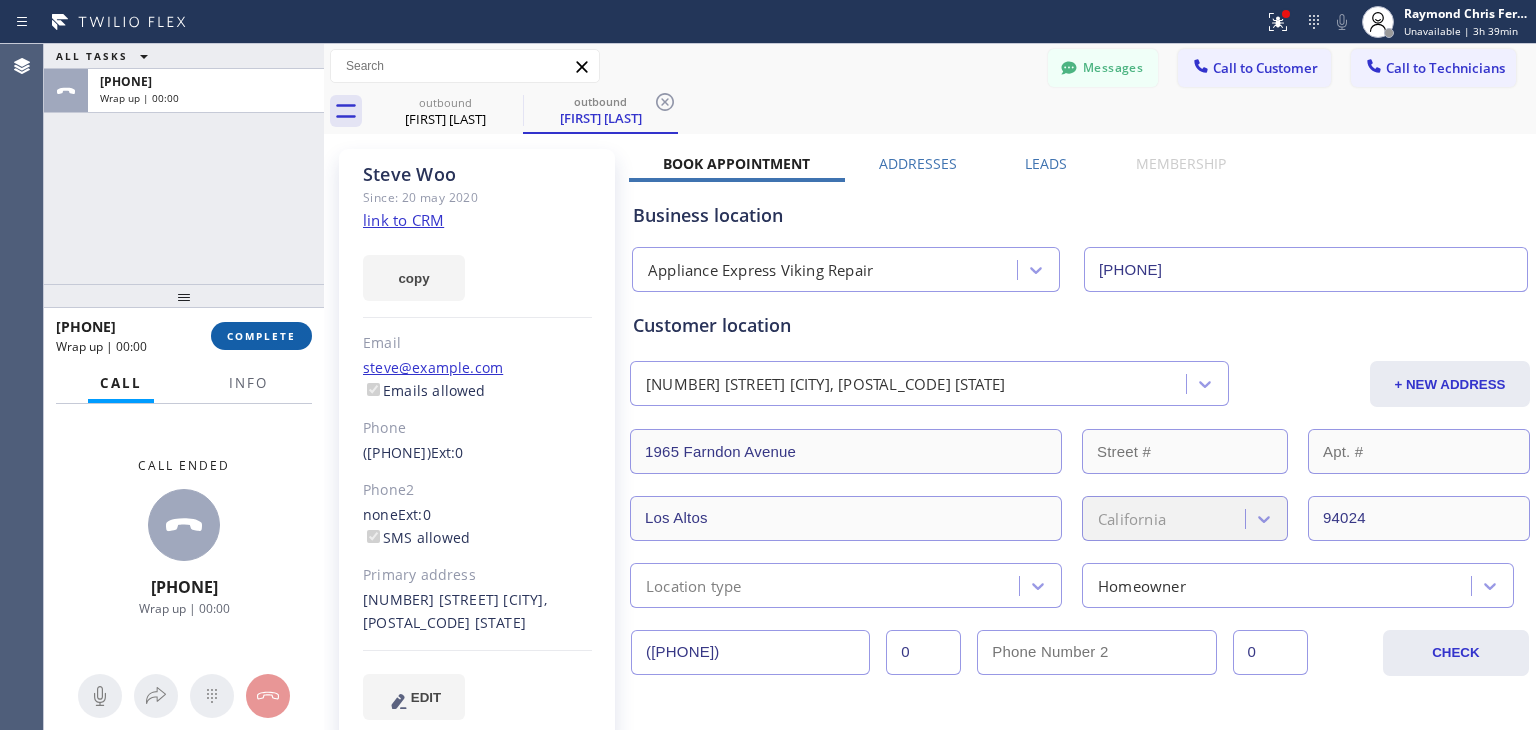click on "COMPLETE" at bounding box center (261, 336) 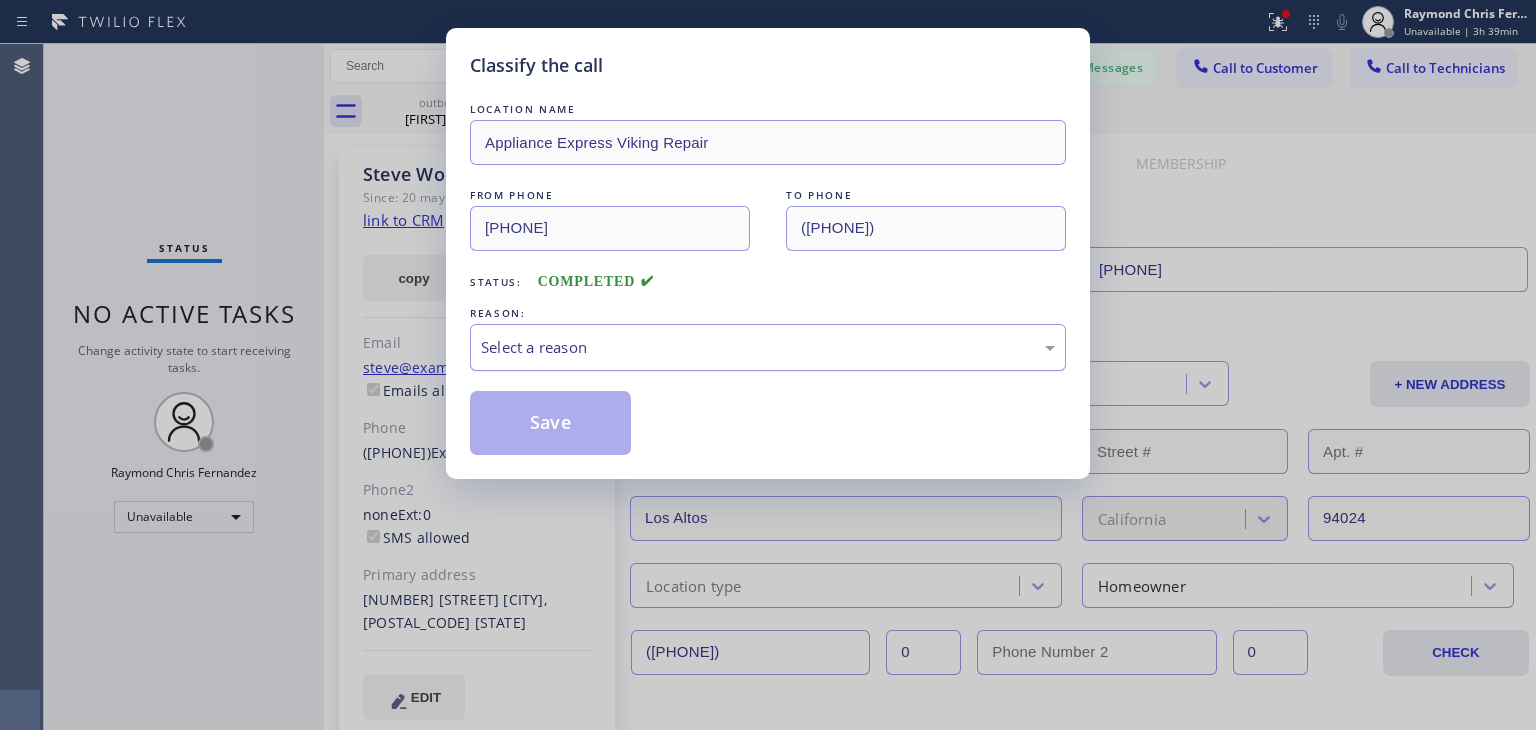 click on "Select a reason" at bounding box center [768, 347] 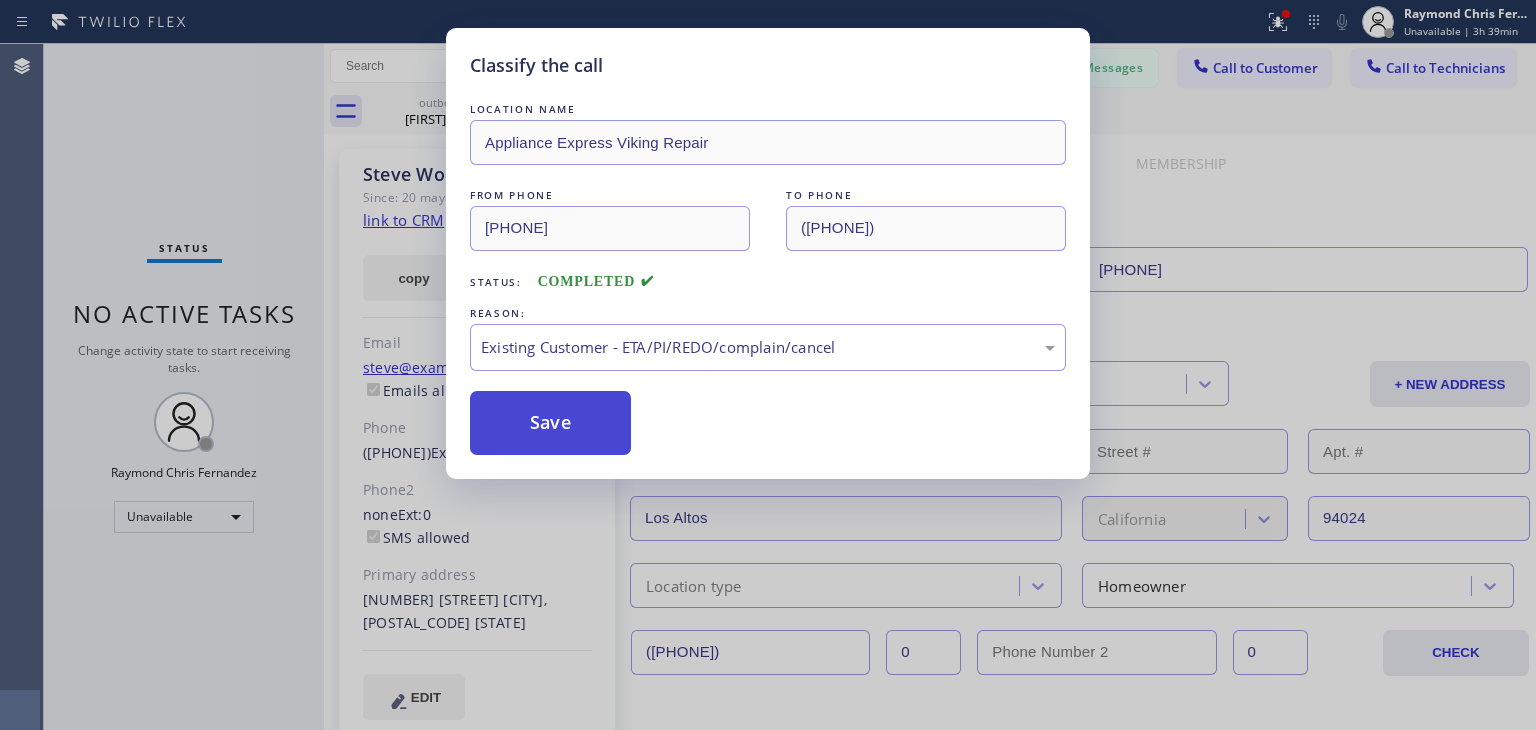 click on "Save" at bounding box center [550, 423] 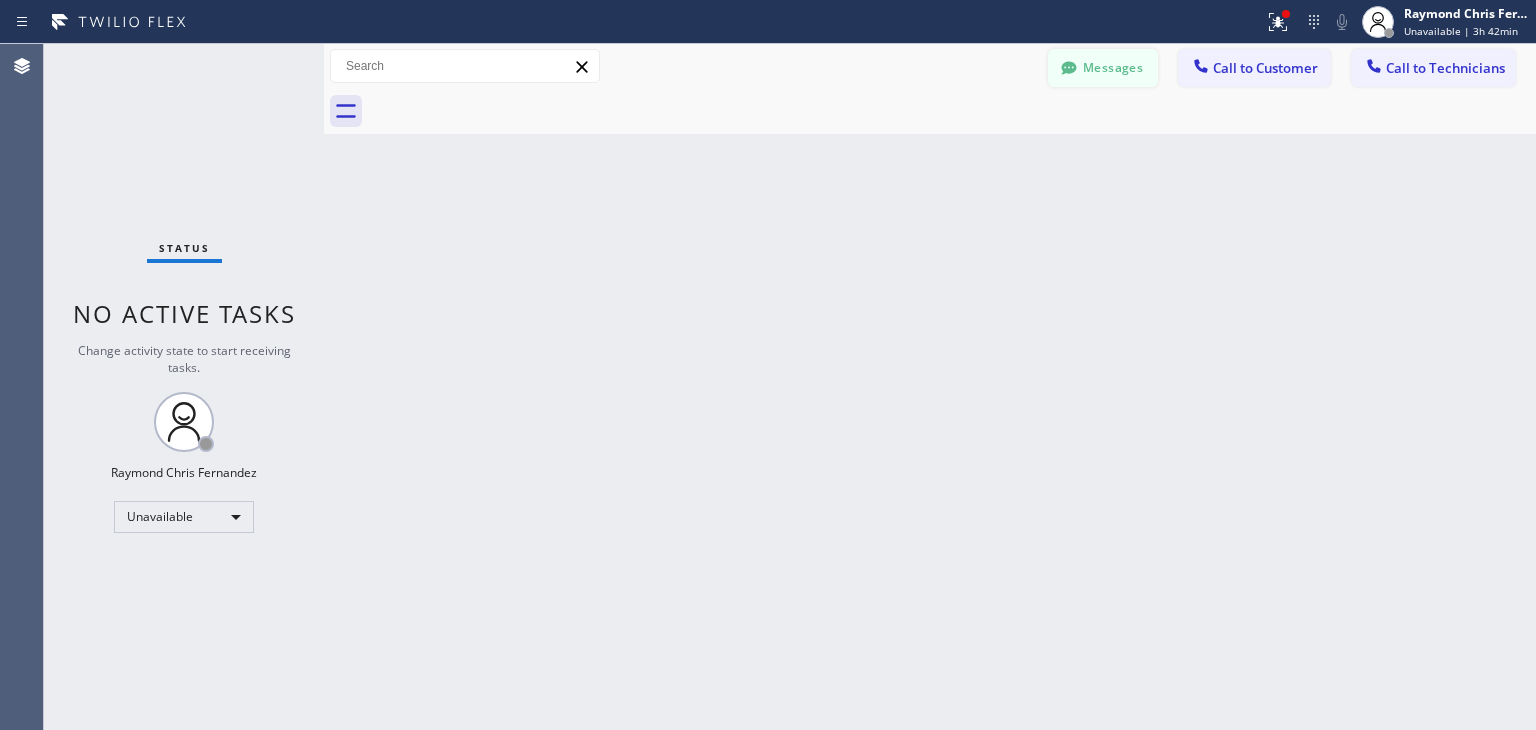 click on "Messages" at bounding box center [1103, 68] 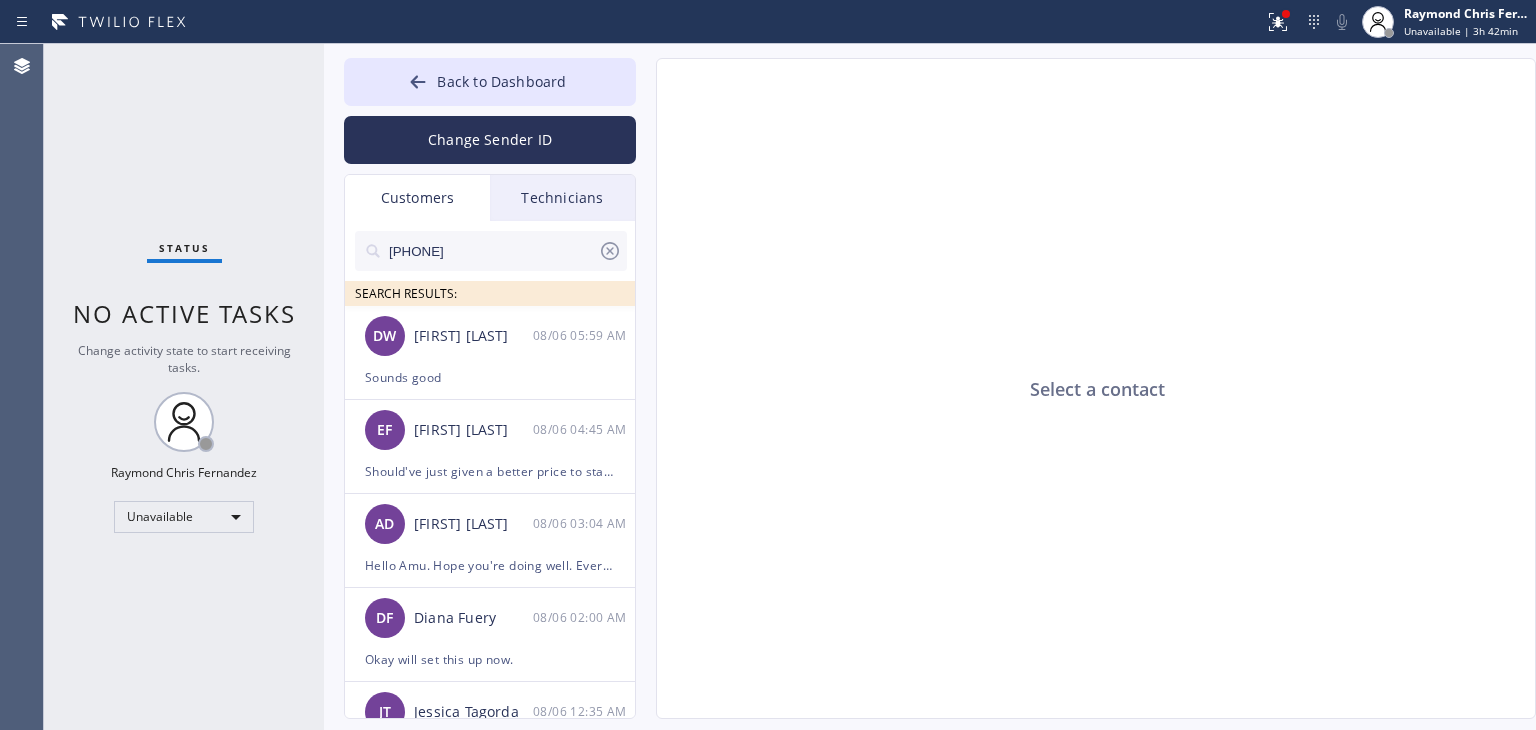 click 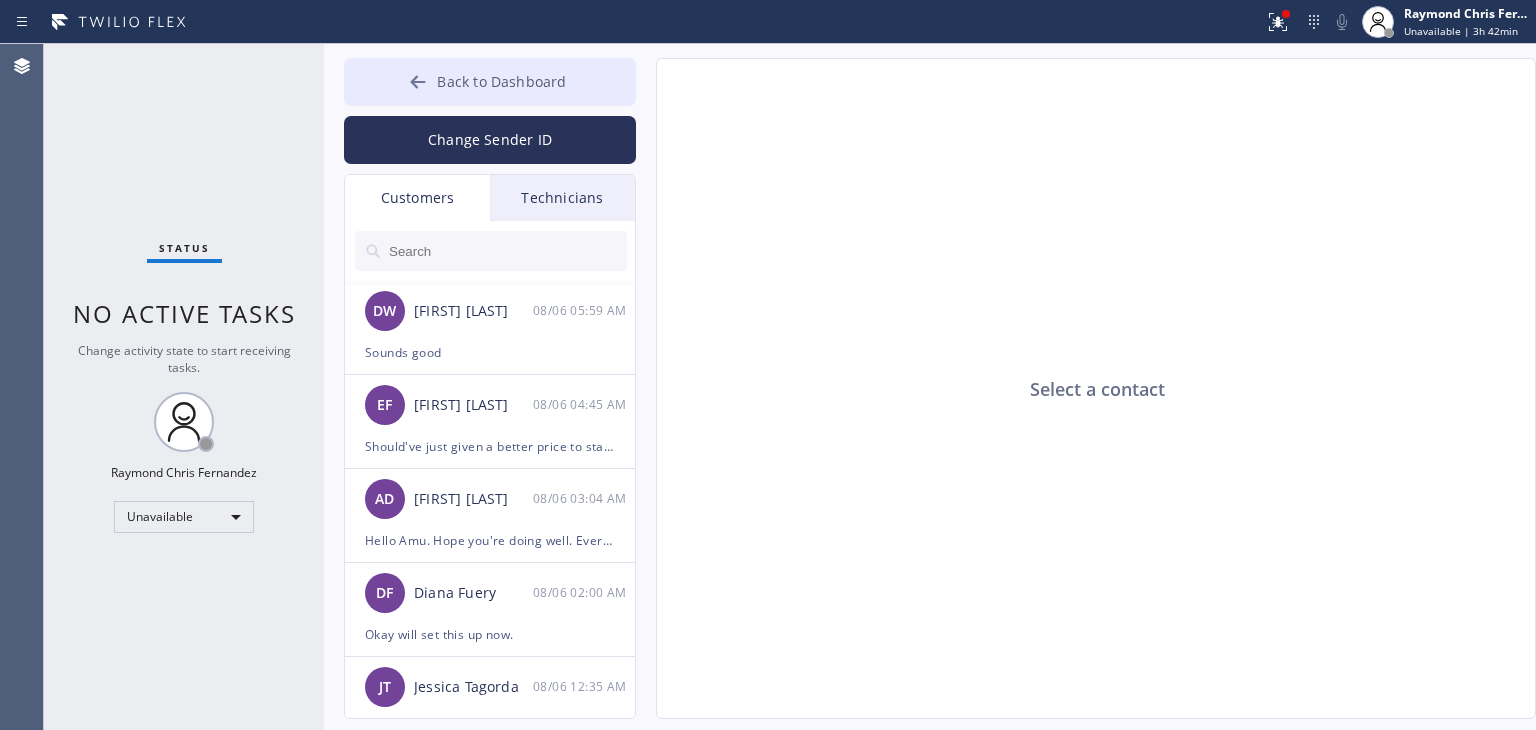 click on "Back to Dashboard" at bounding box center [490, 82] 